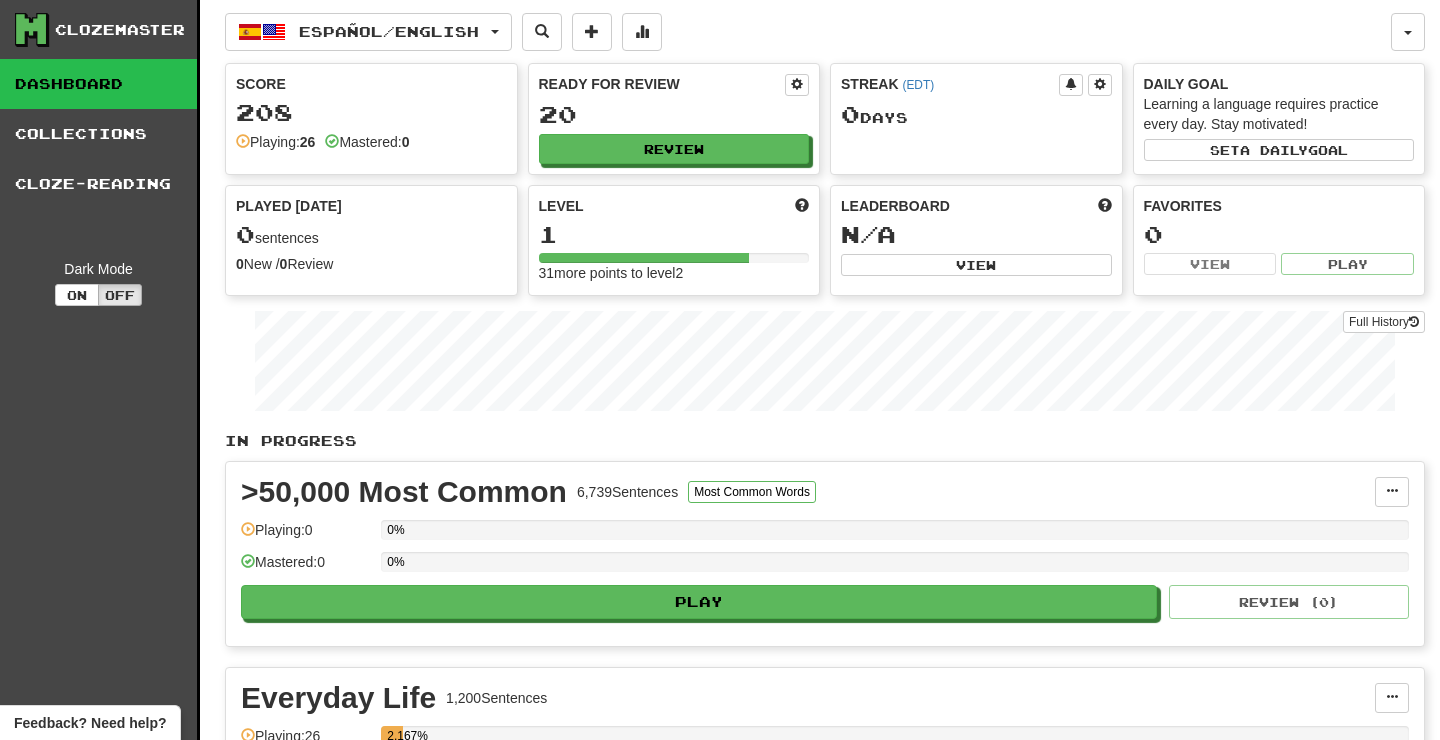 scroll, scrollTop: 0, scrollLeft: 0, axis: both 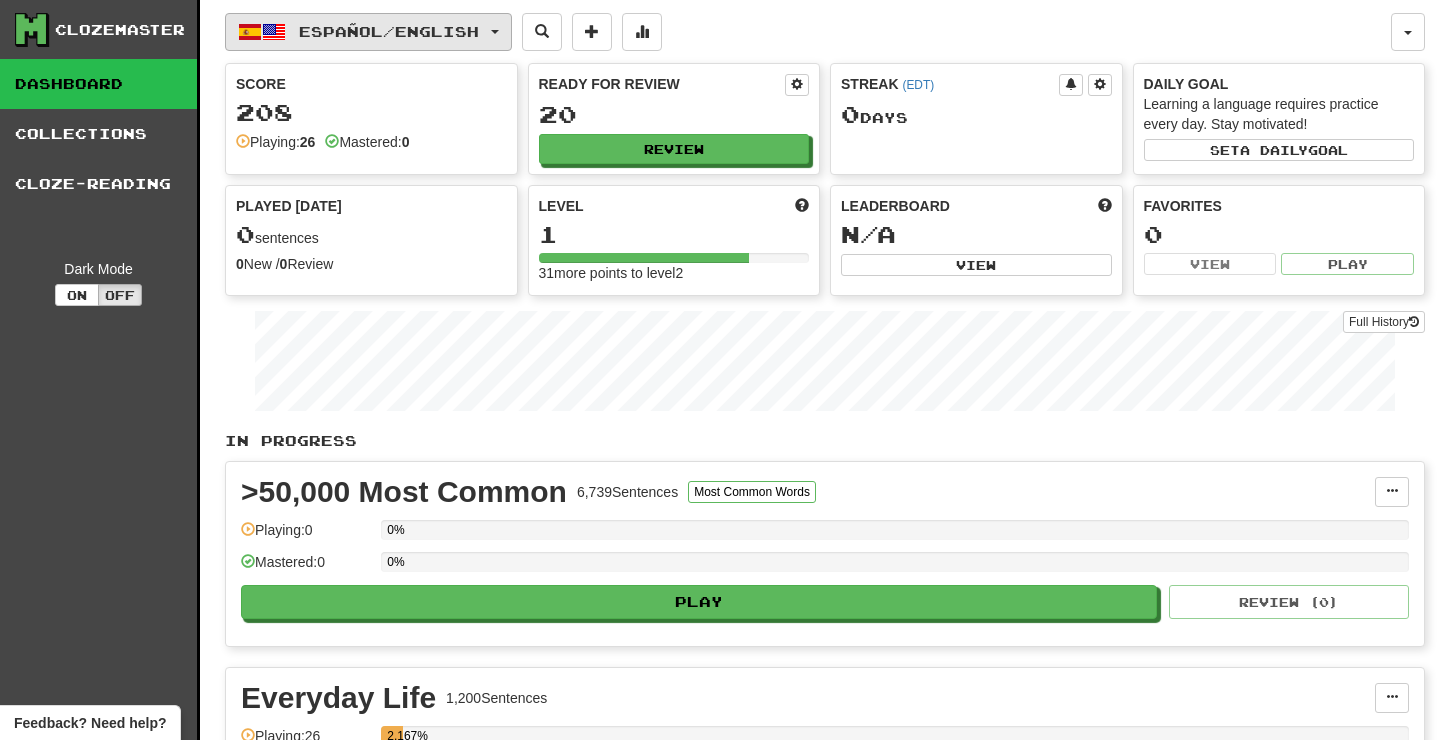 click on "Español  /  English" at bounding box center [389, 31] 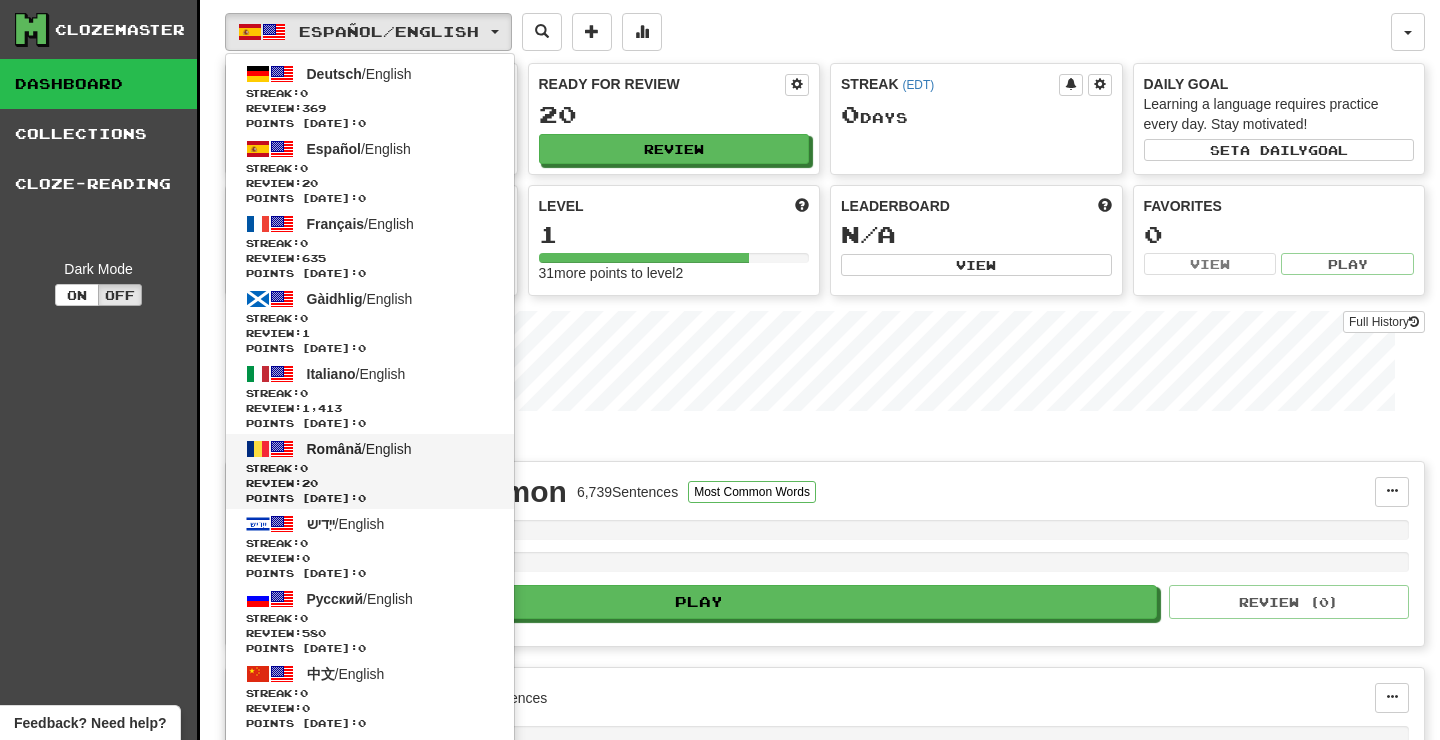 click on "Română" at bounding box center [334, 449] 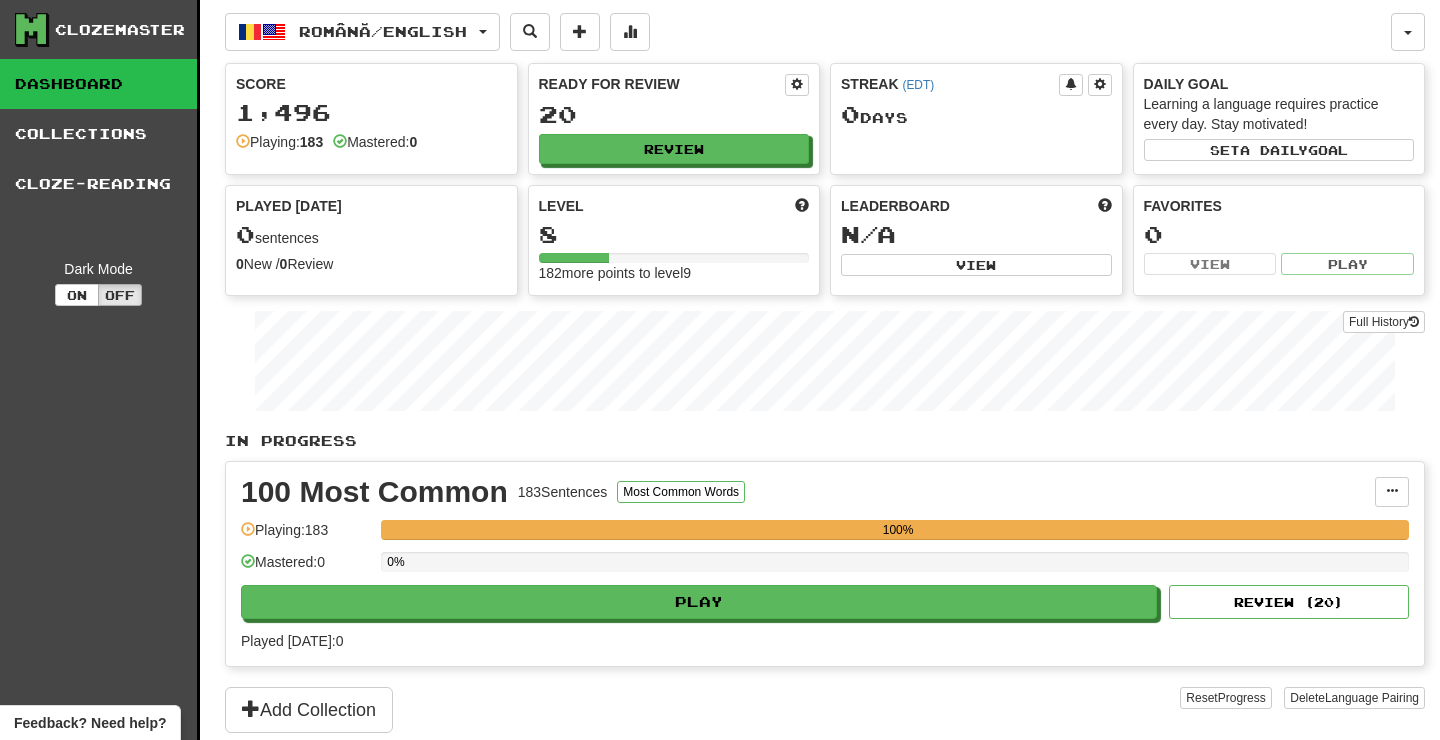 scroll, scrollTop: 80, scrollLeft: 0, axis: vertical 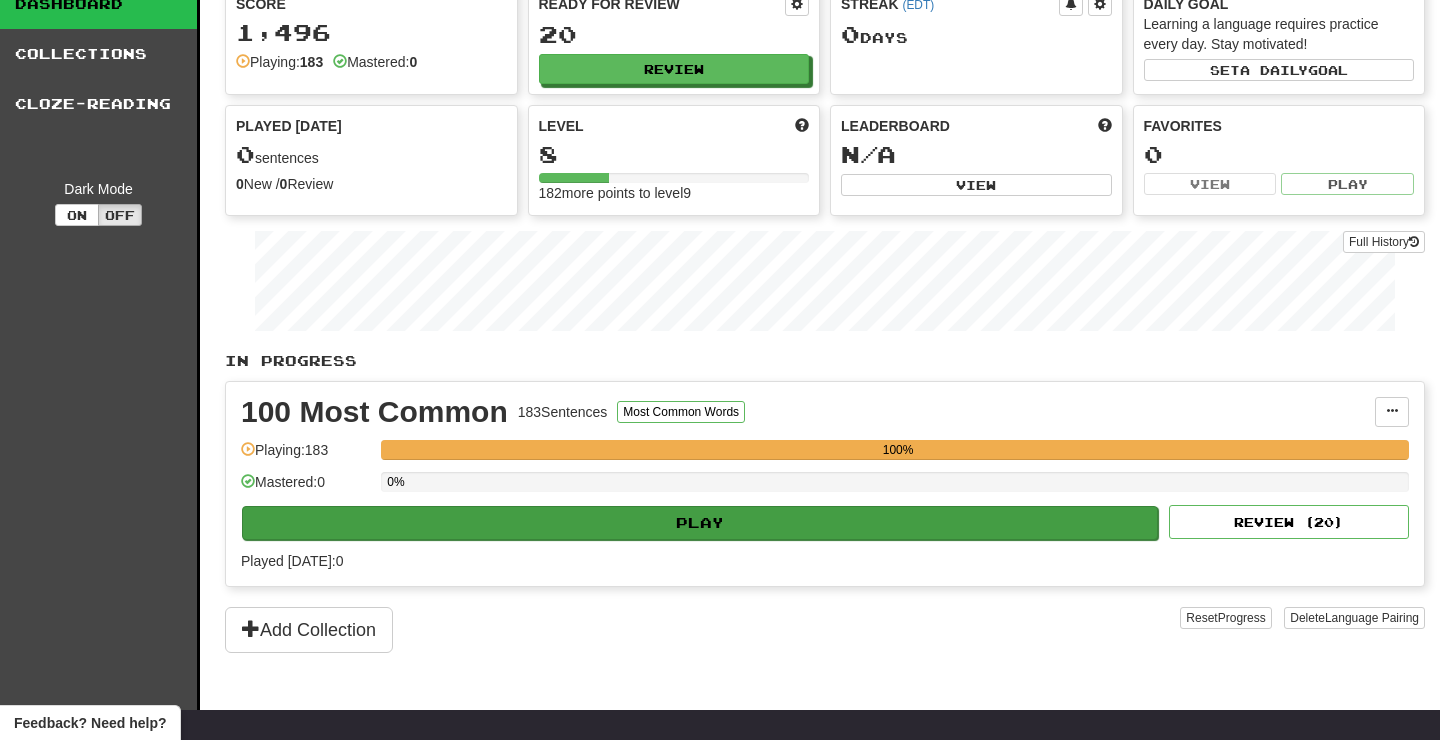 click on "Play" at bounding box center (700, 523) 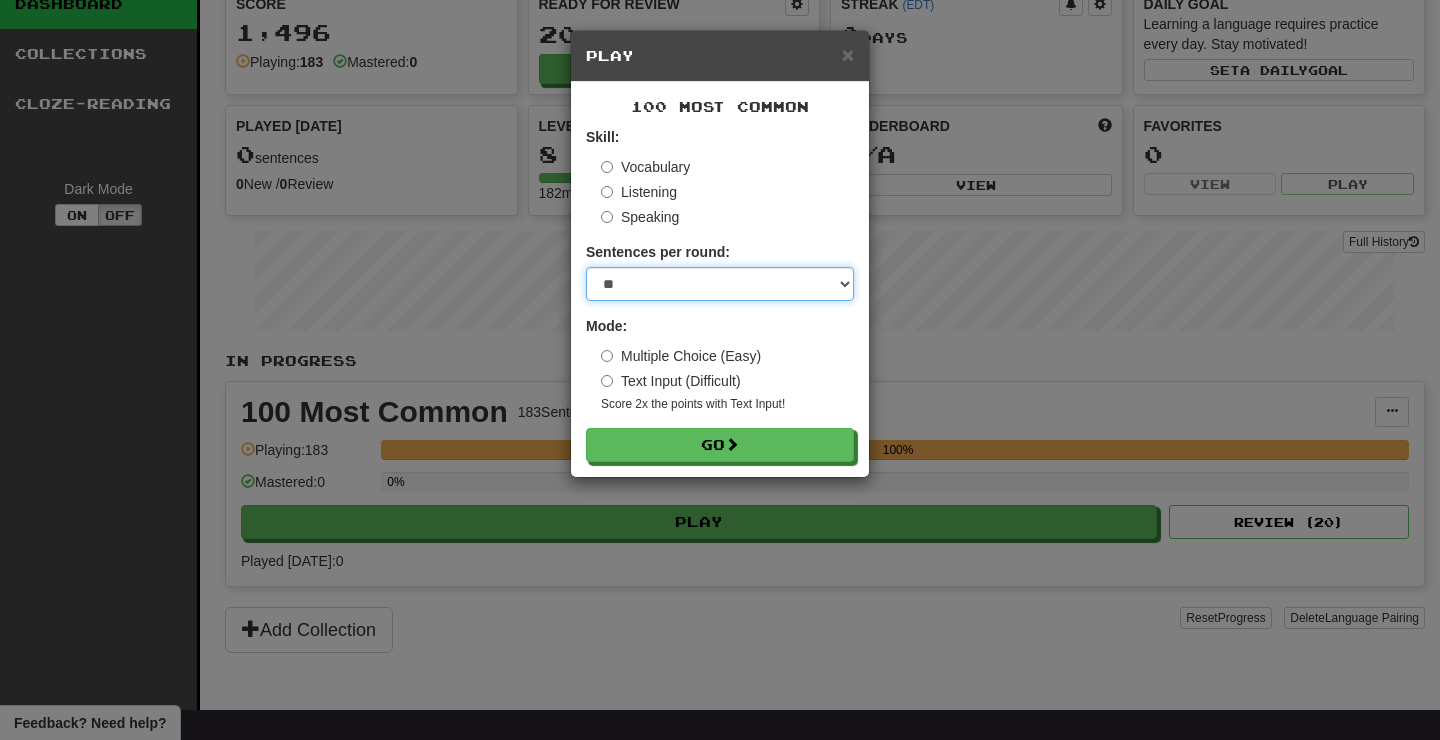 select on "********" 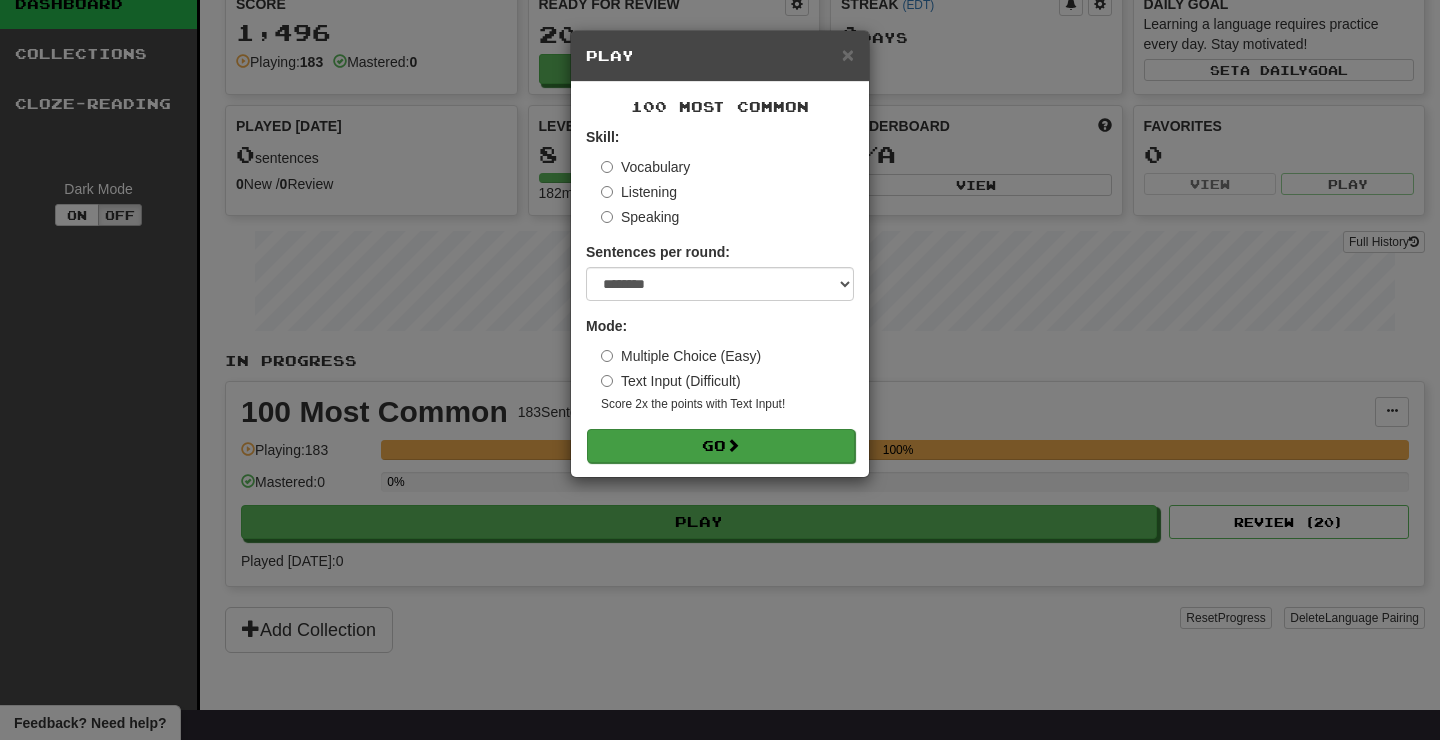 click on "Go" at bounding box center [721, 446] 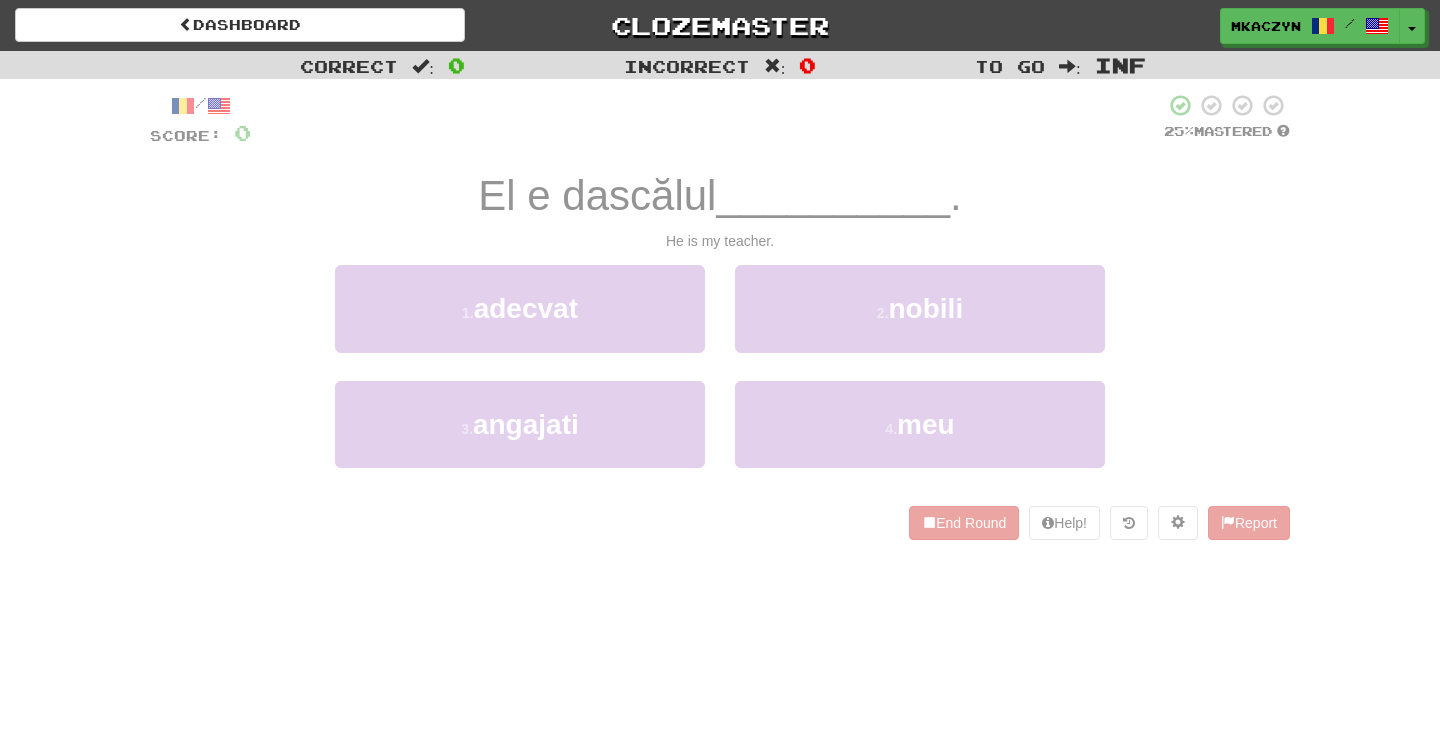 scroll, scrollTop: 0, scrollLeft: 0, axis: both 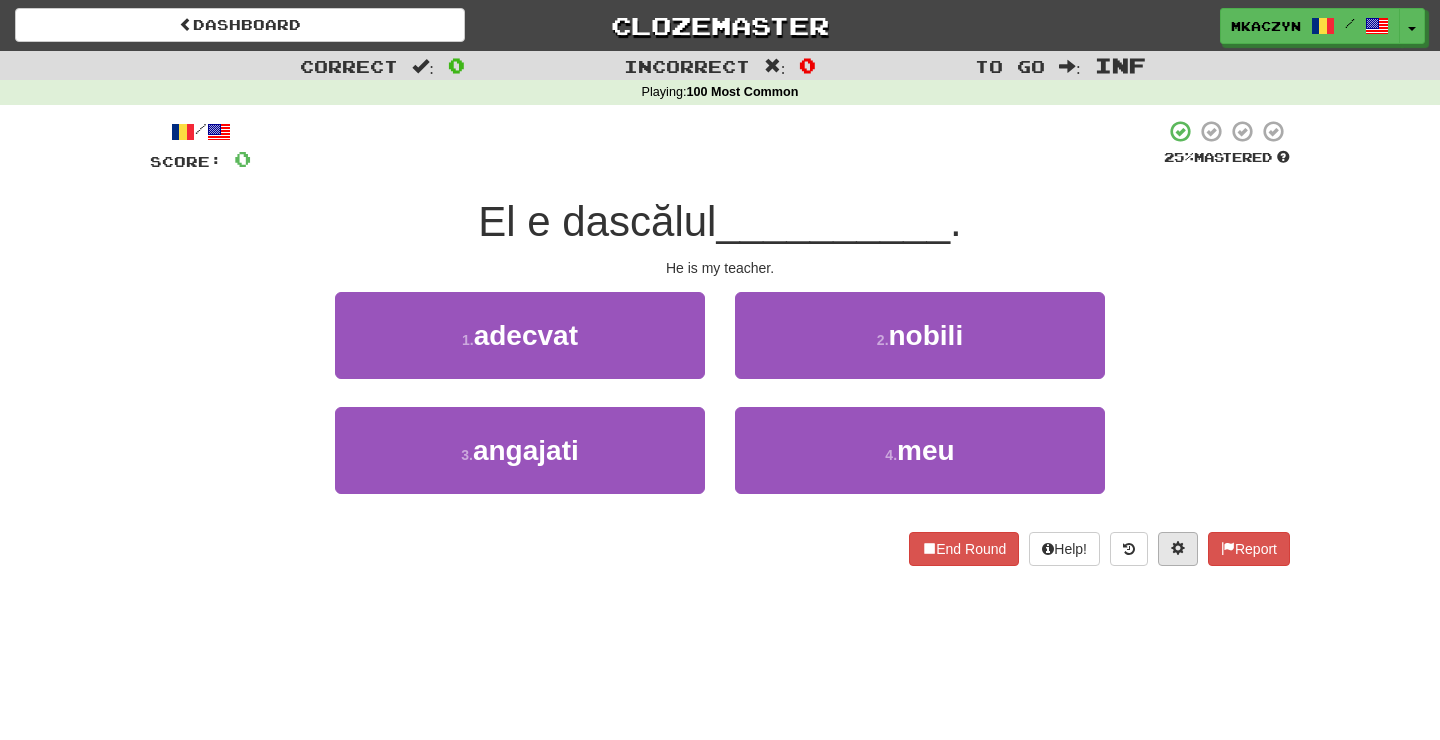 click at bounding box center [1178, 549] 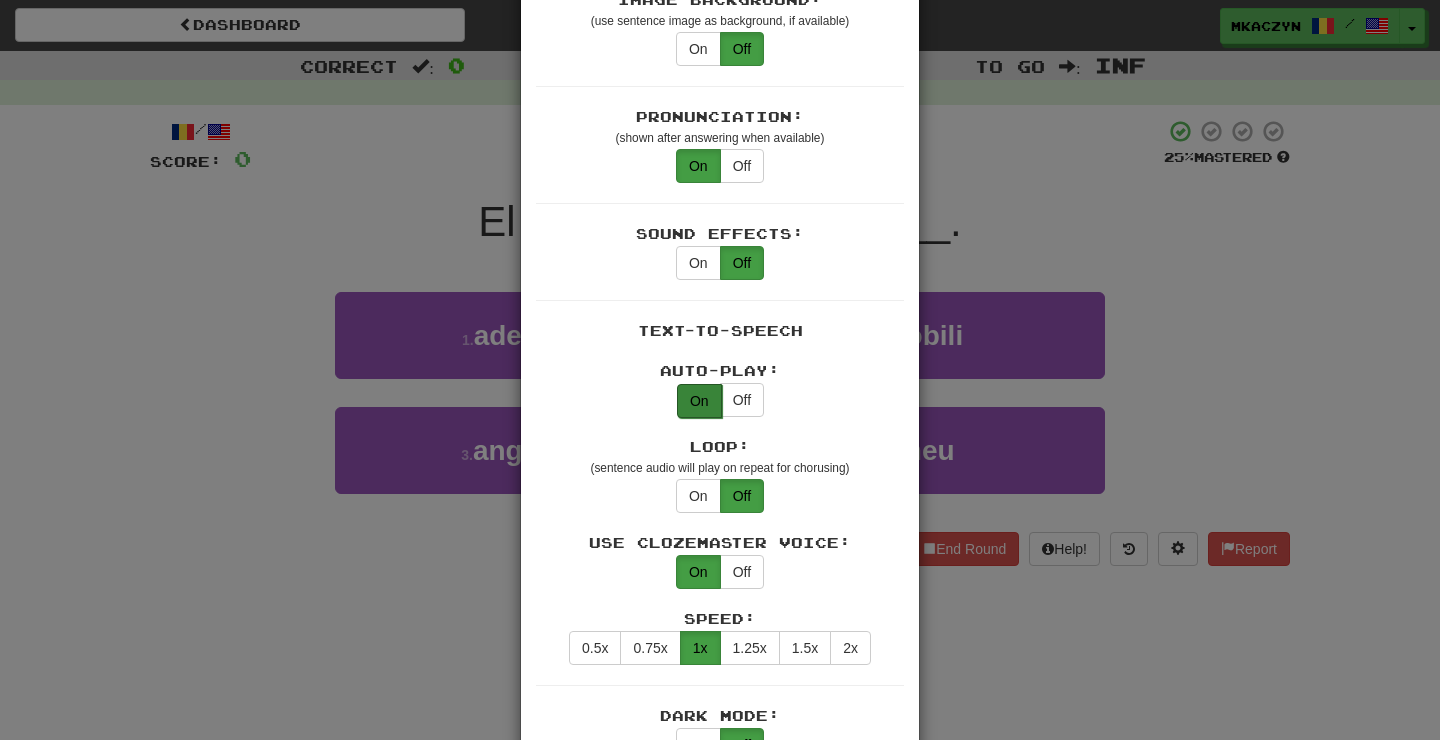 scroll, scrollTop: 757, scrollLeft: 0, axis: vertical 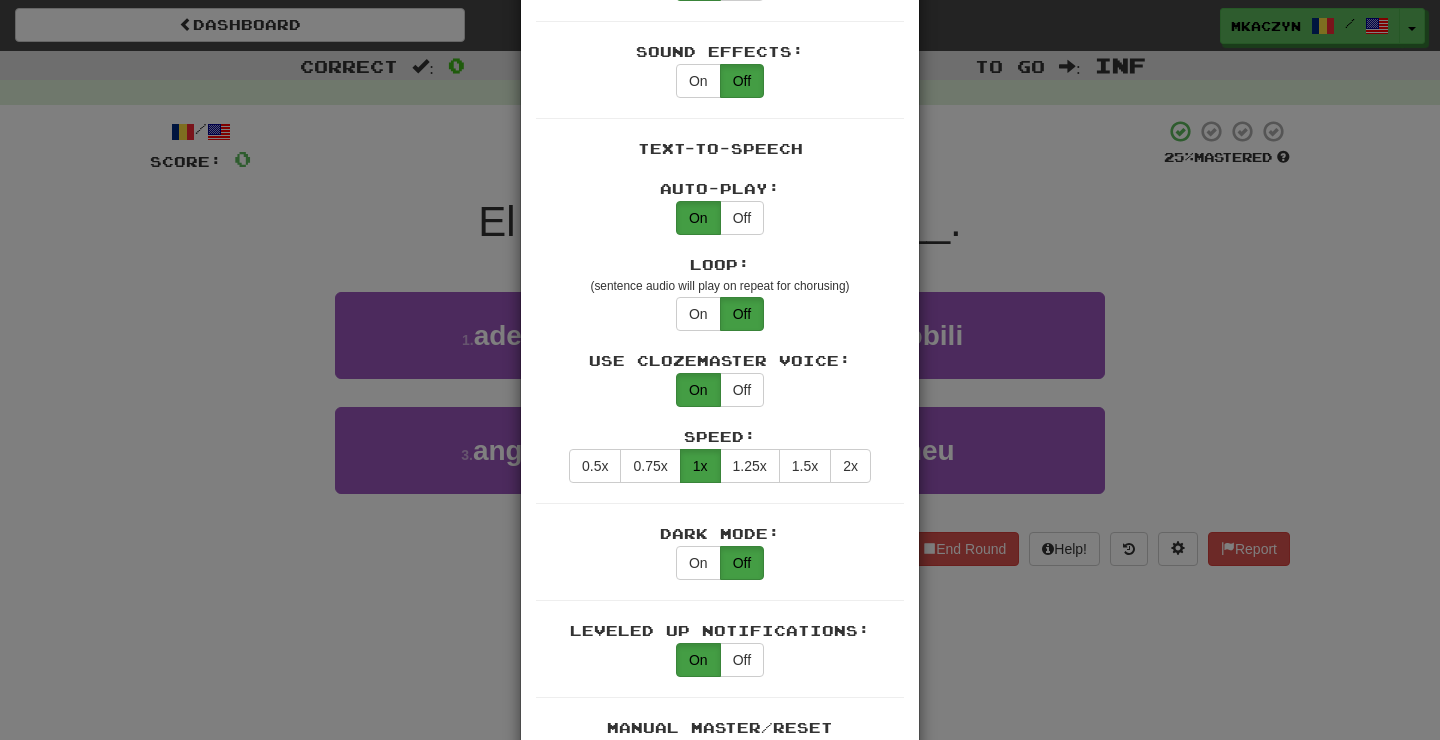 click on "Dark Mode: On Off" at bounding box center (720, 562) 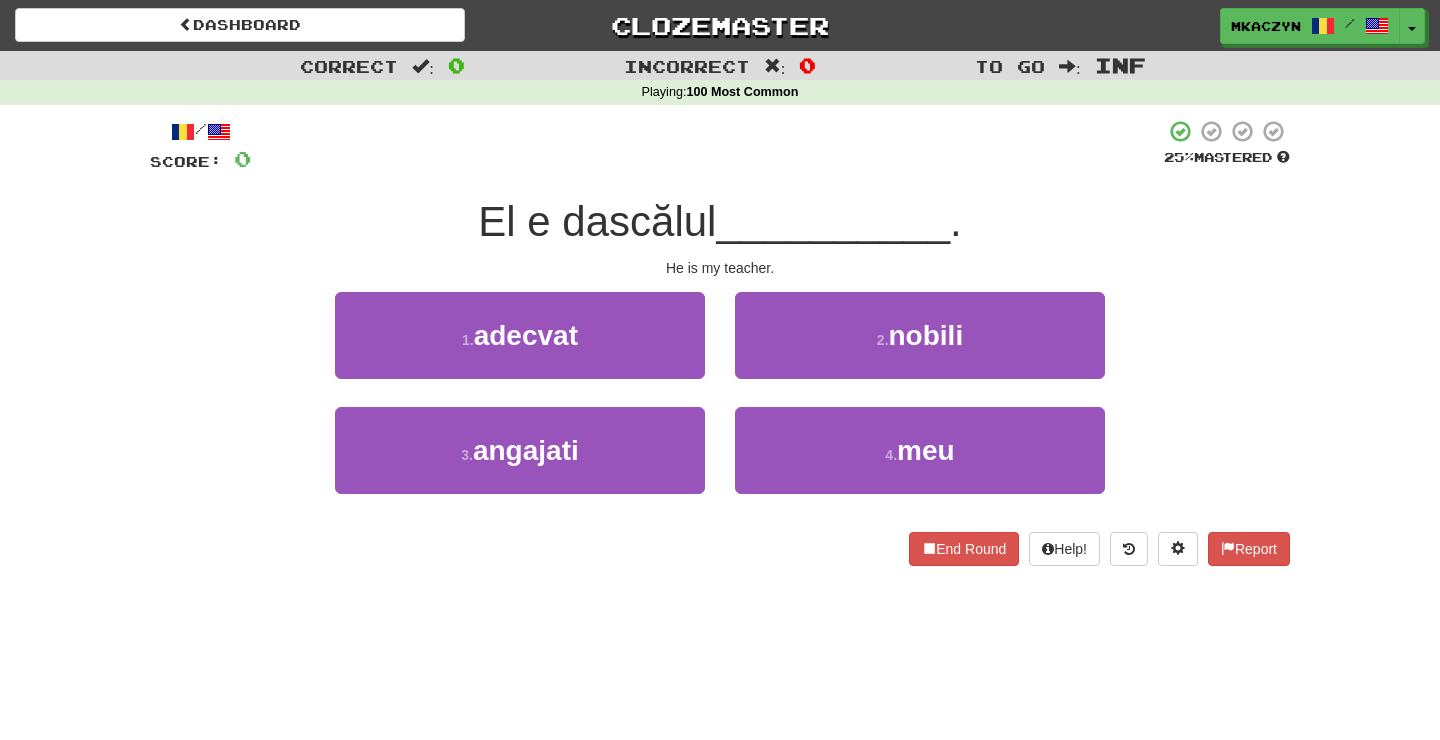 click on "El e dascălul" at bounding box center [597, 221] 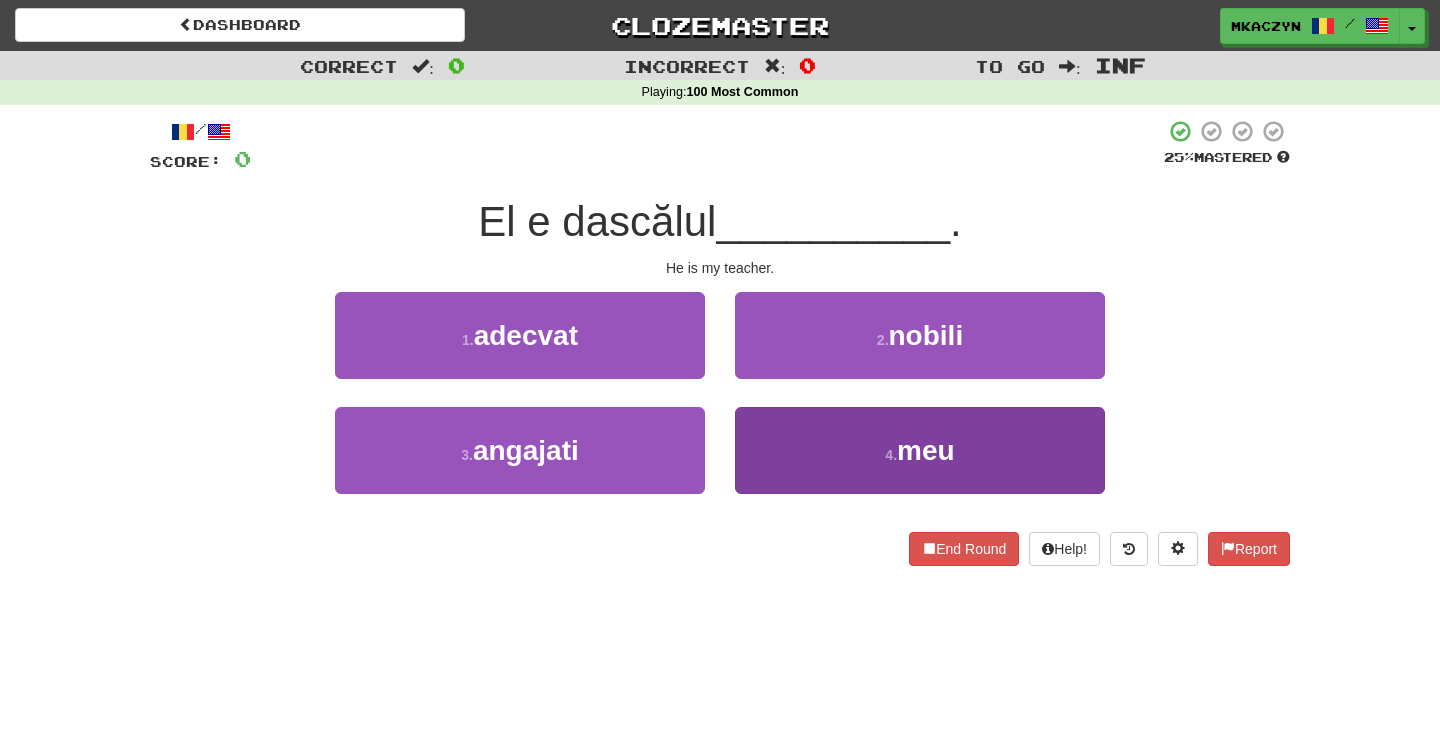 click on "4 .  meu" at bounding box center (920, 450) 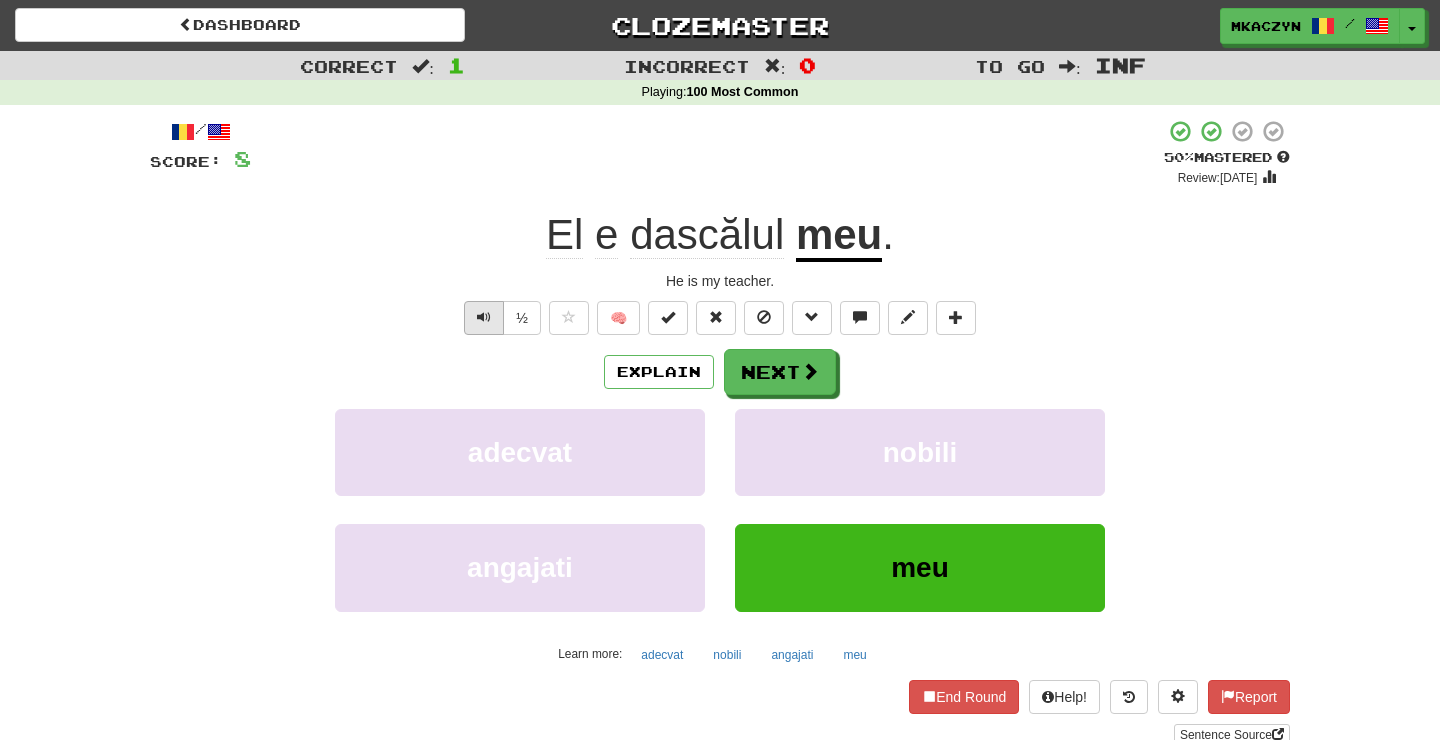 click at bounding box center [484, 317] 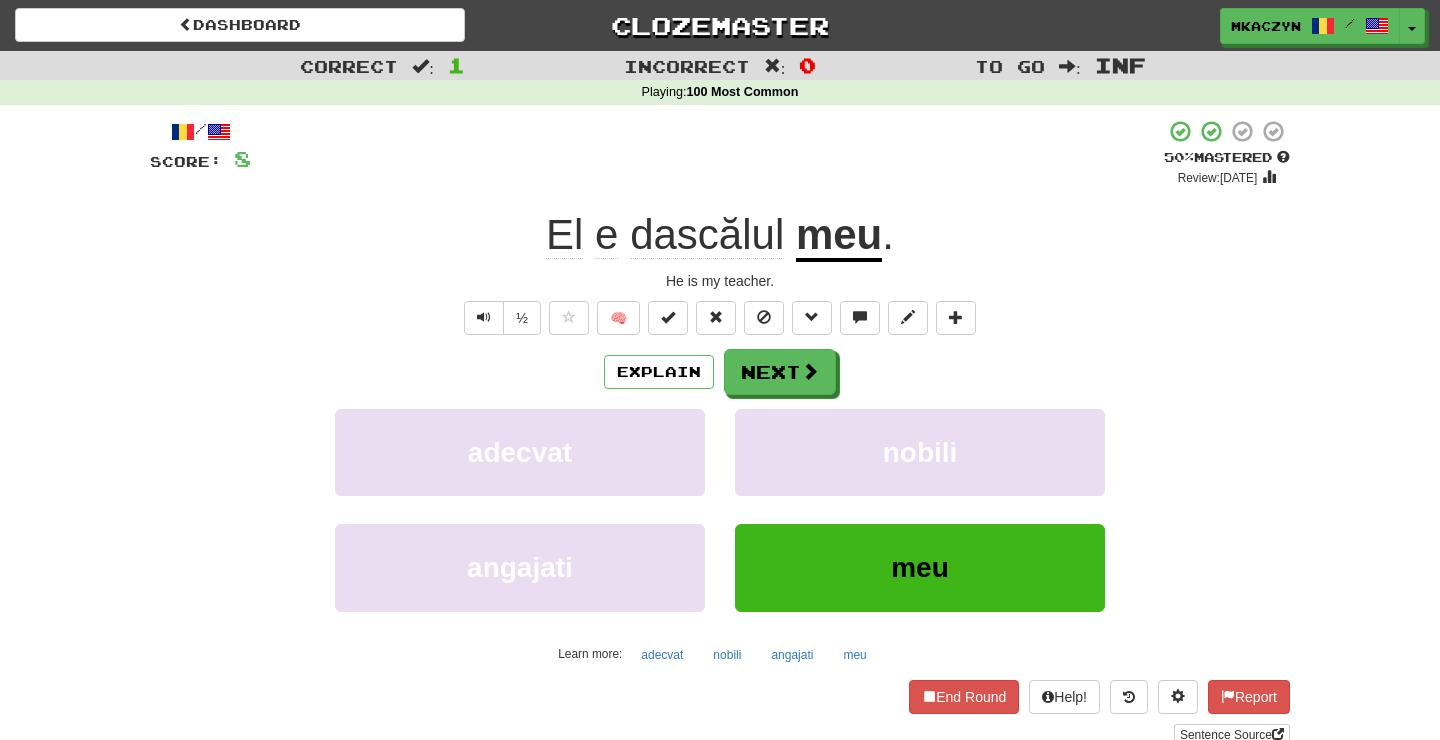click on "dascălul" 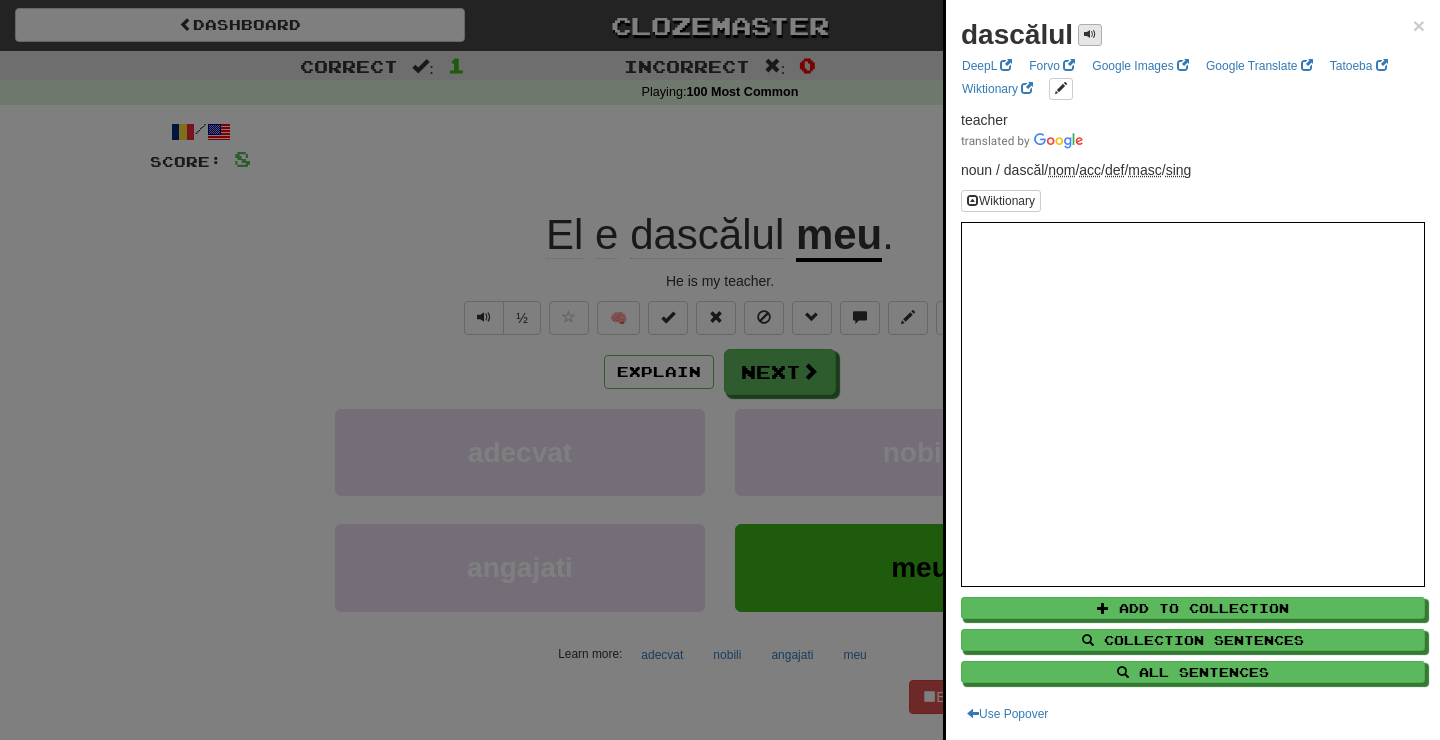 click at bounding box center [1090, 34] 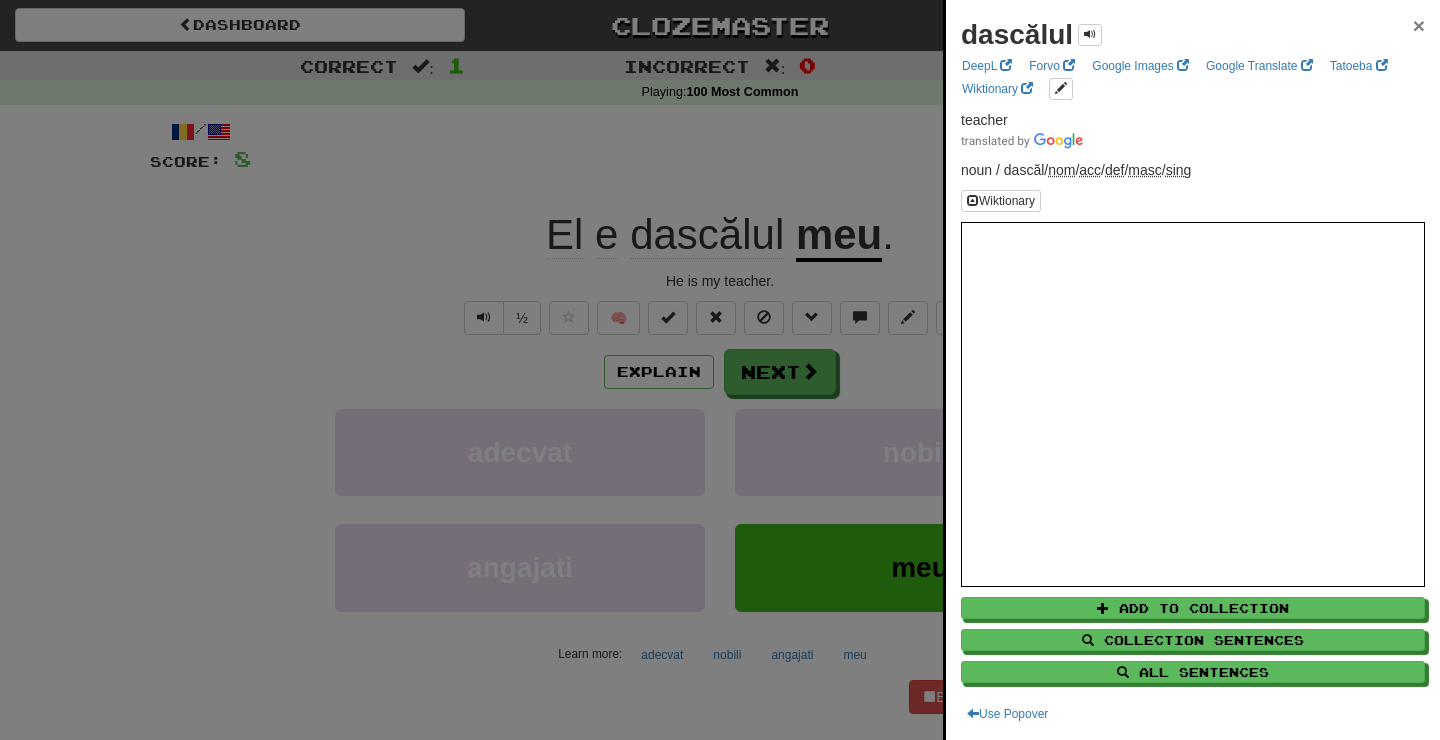 click on "×" at bounding box center (1419, 25) 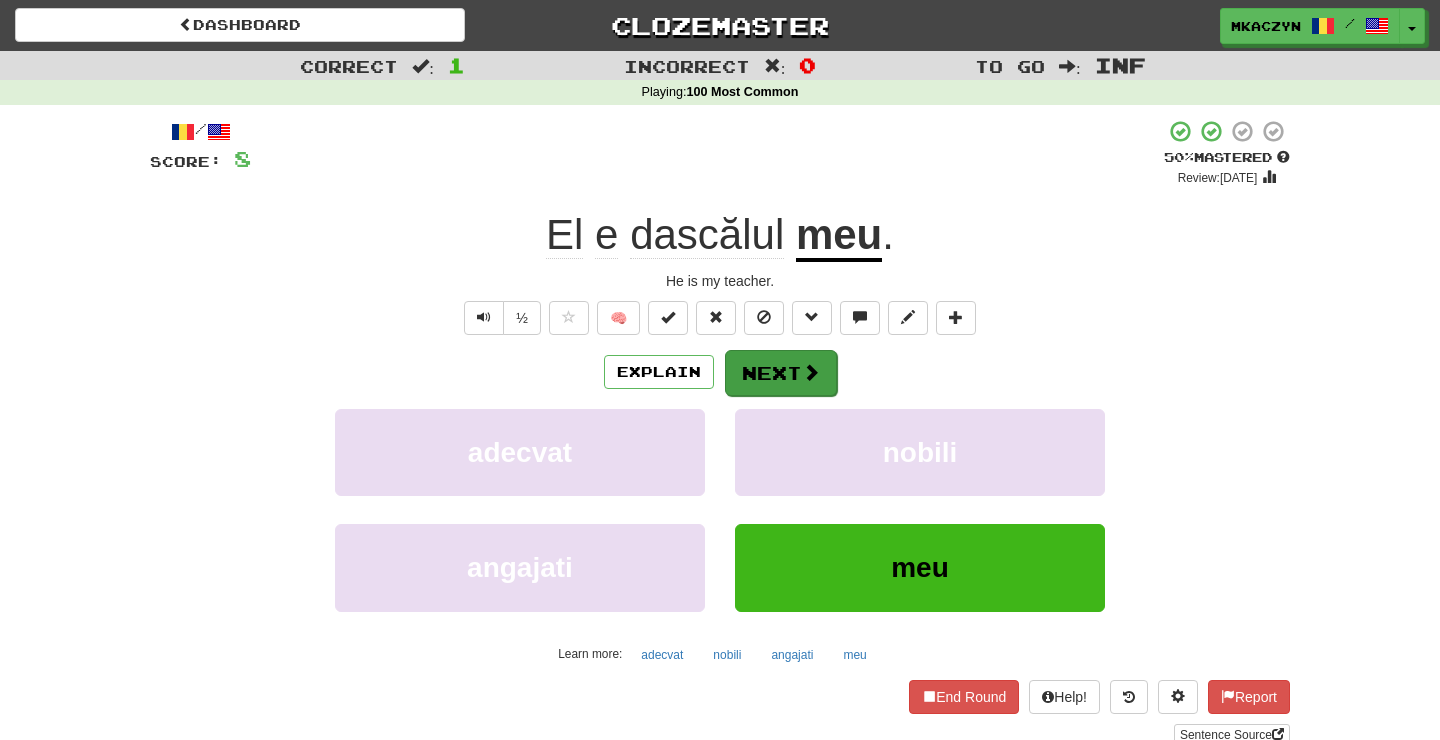 click at bounding box center [811, 372] 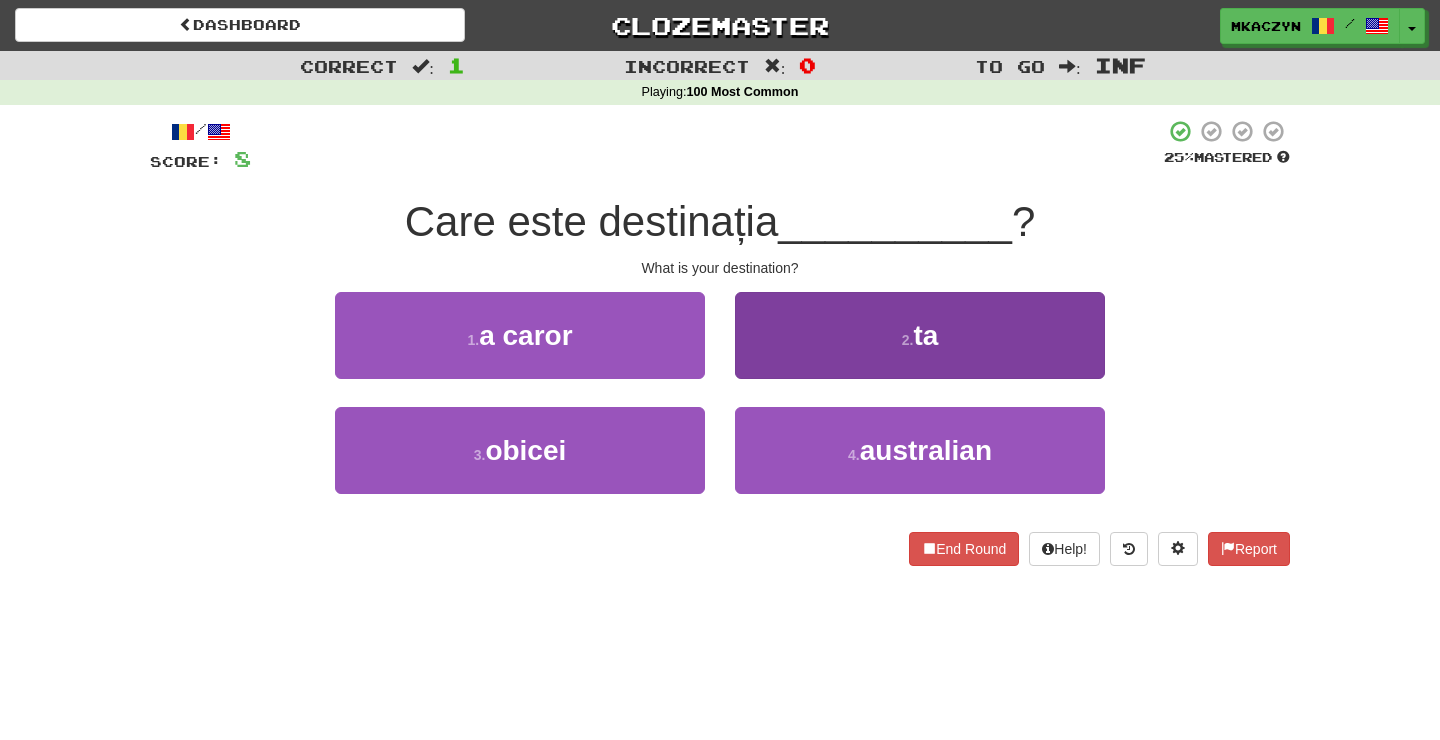 click on "2 .  ta" at bounding box center [920, 335] 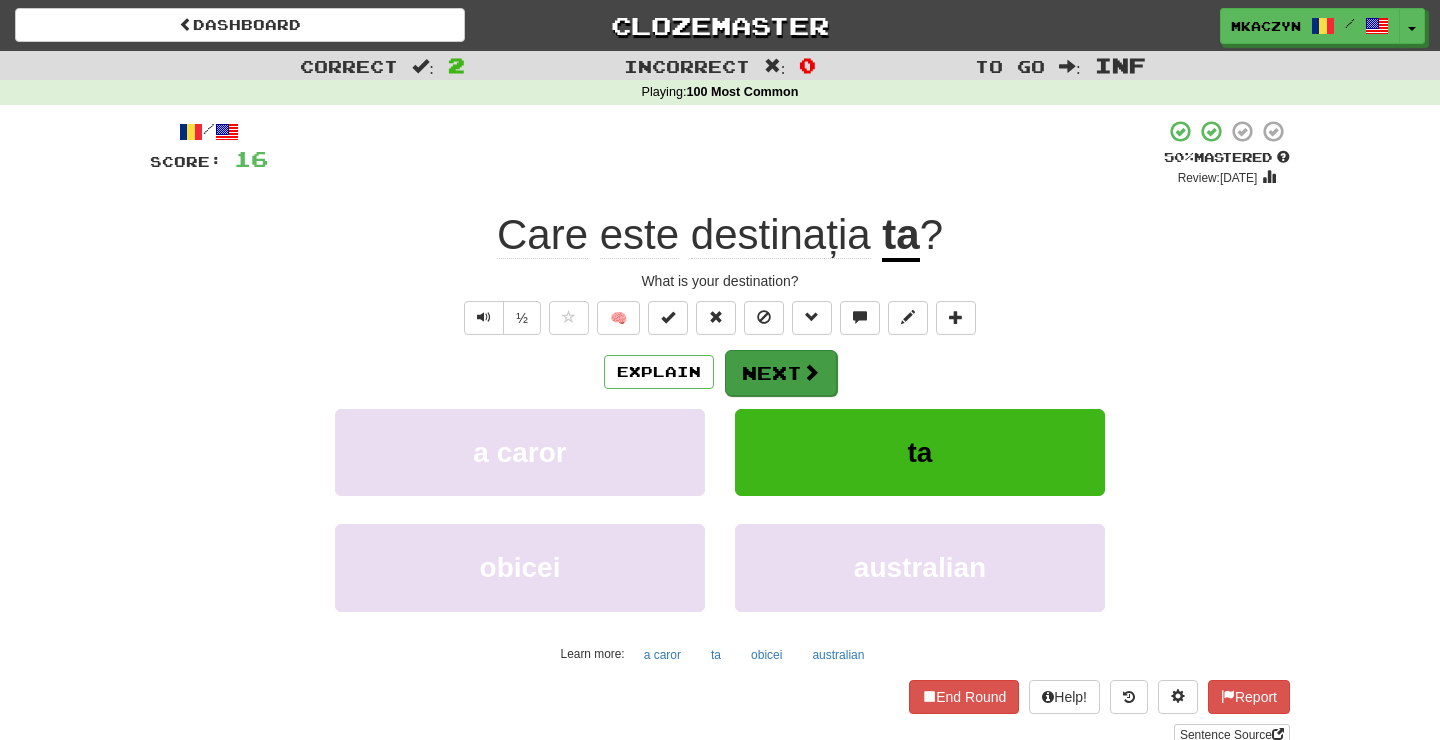 click at bounding box center [811, 372] 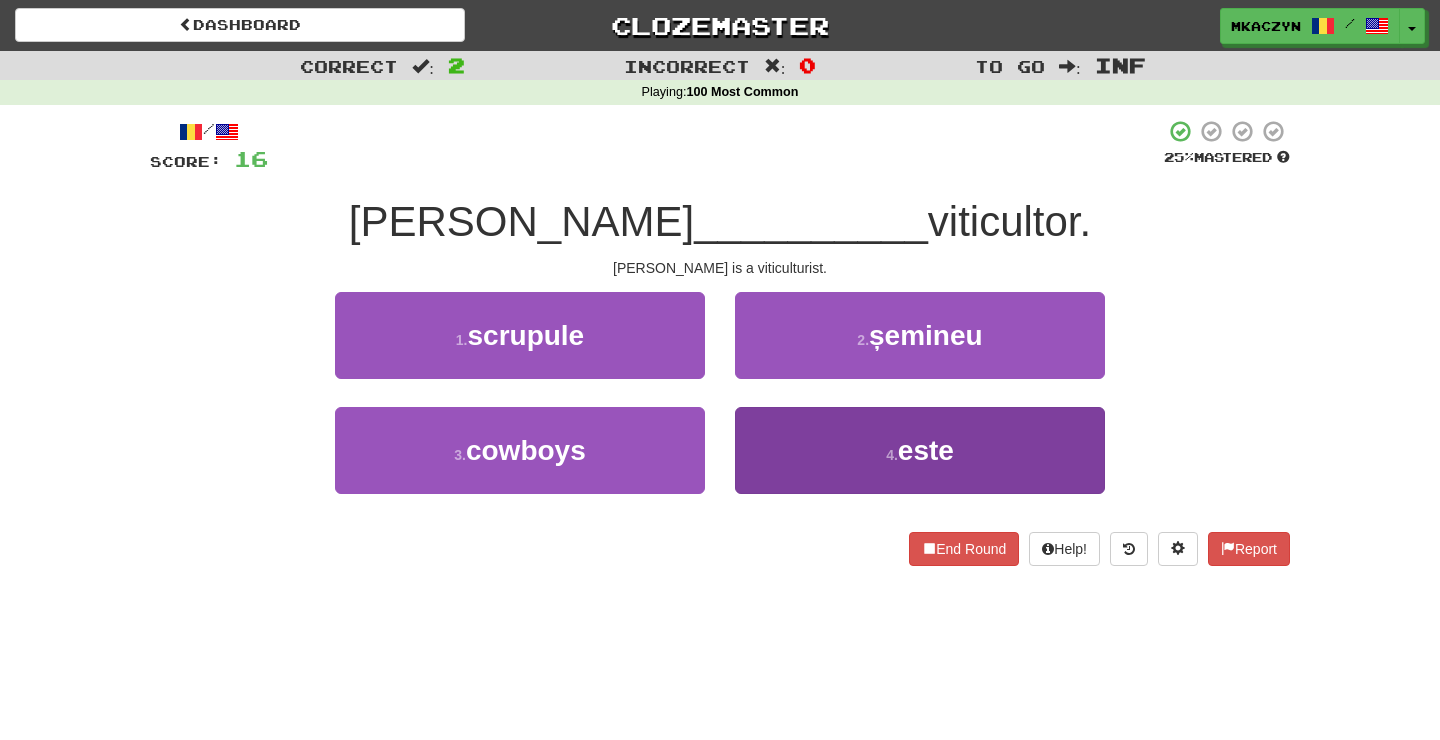click on "4 .  este" at bounding box center [920, 450] 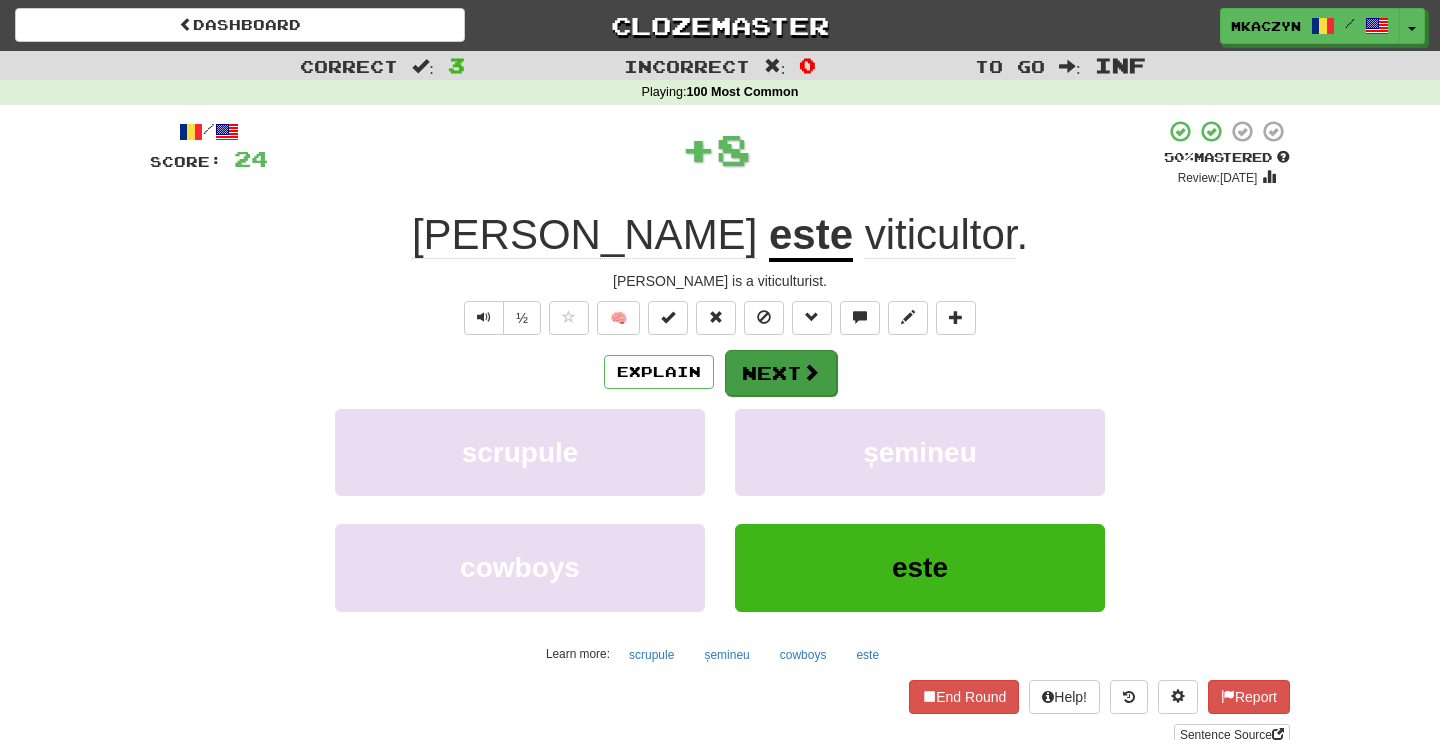 click on "Next" at bounding box center [781, 373] 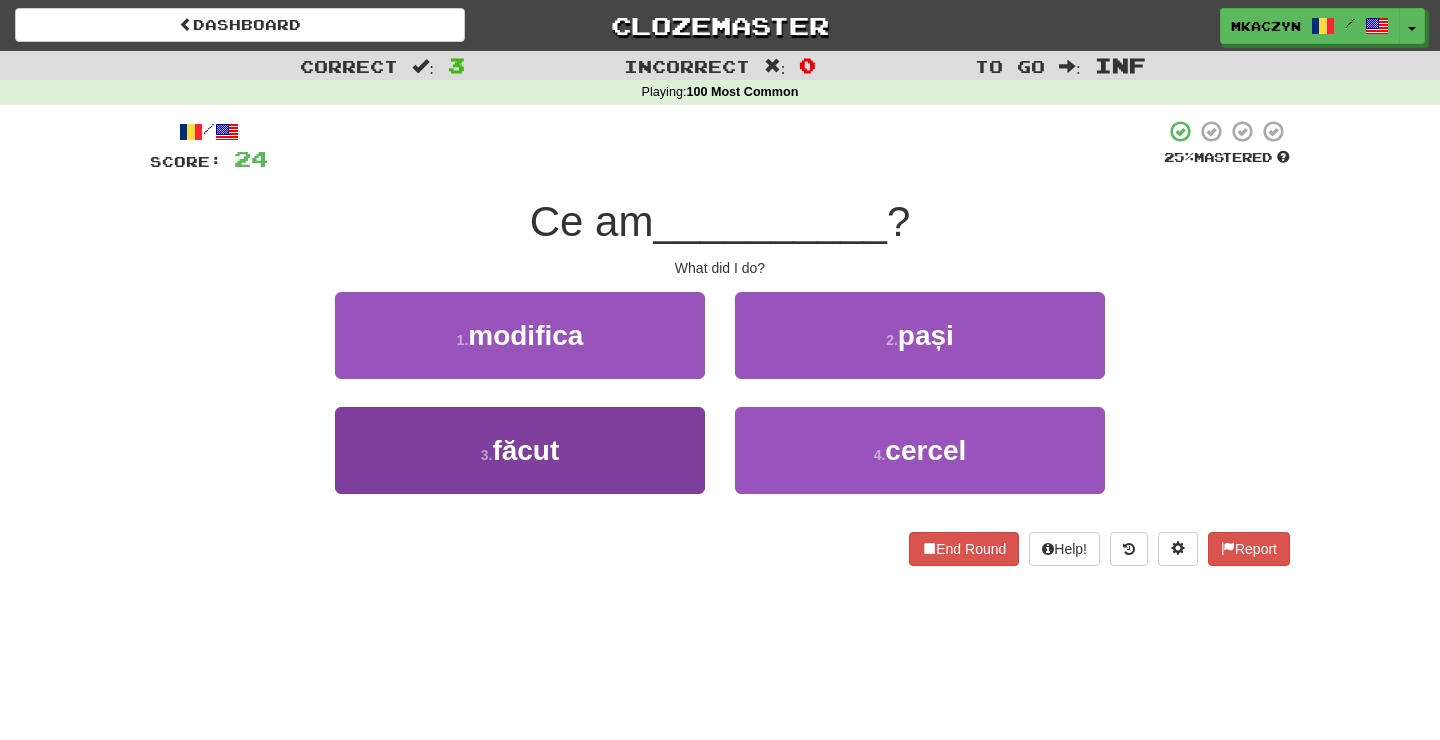 click on "3 .  făcut" at bounding box center [520, 450] 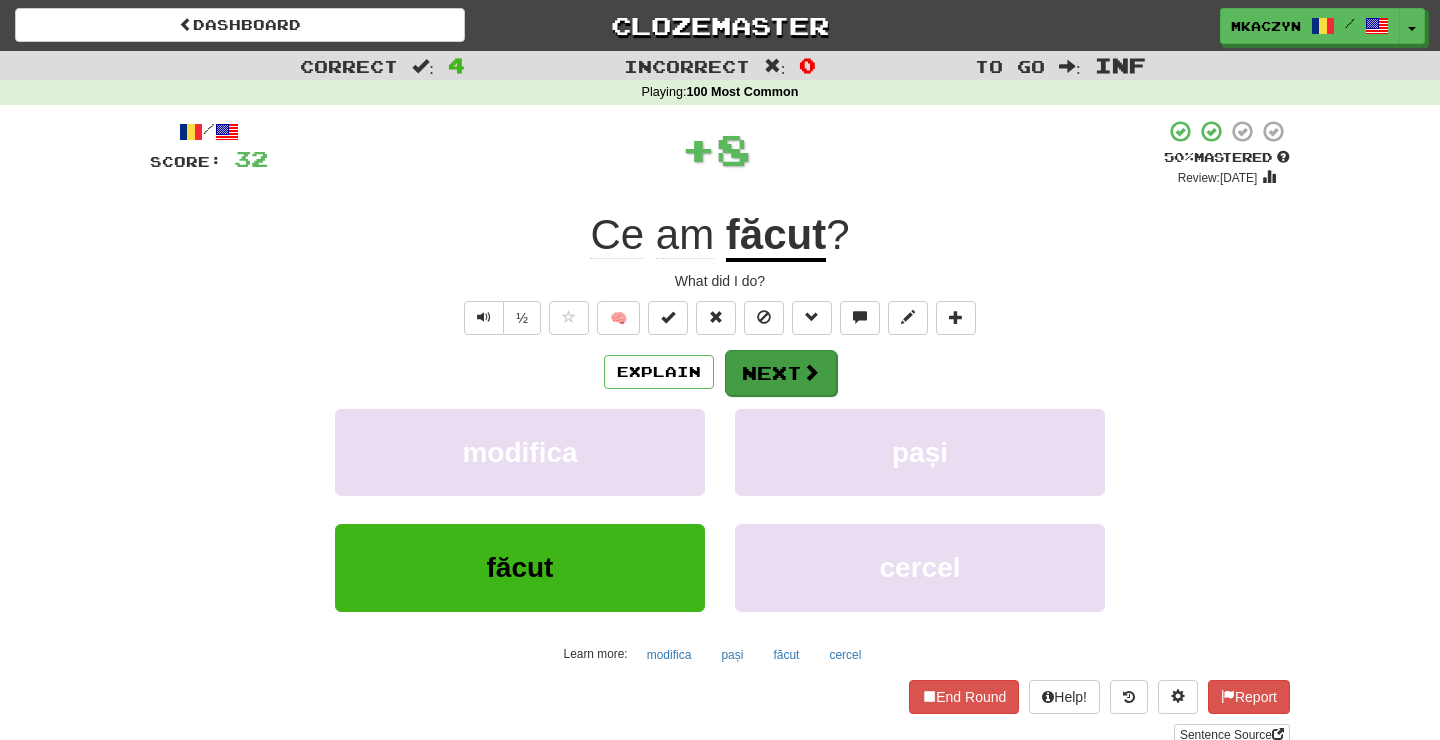 click at bounding box center (811, 372) 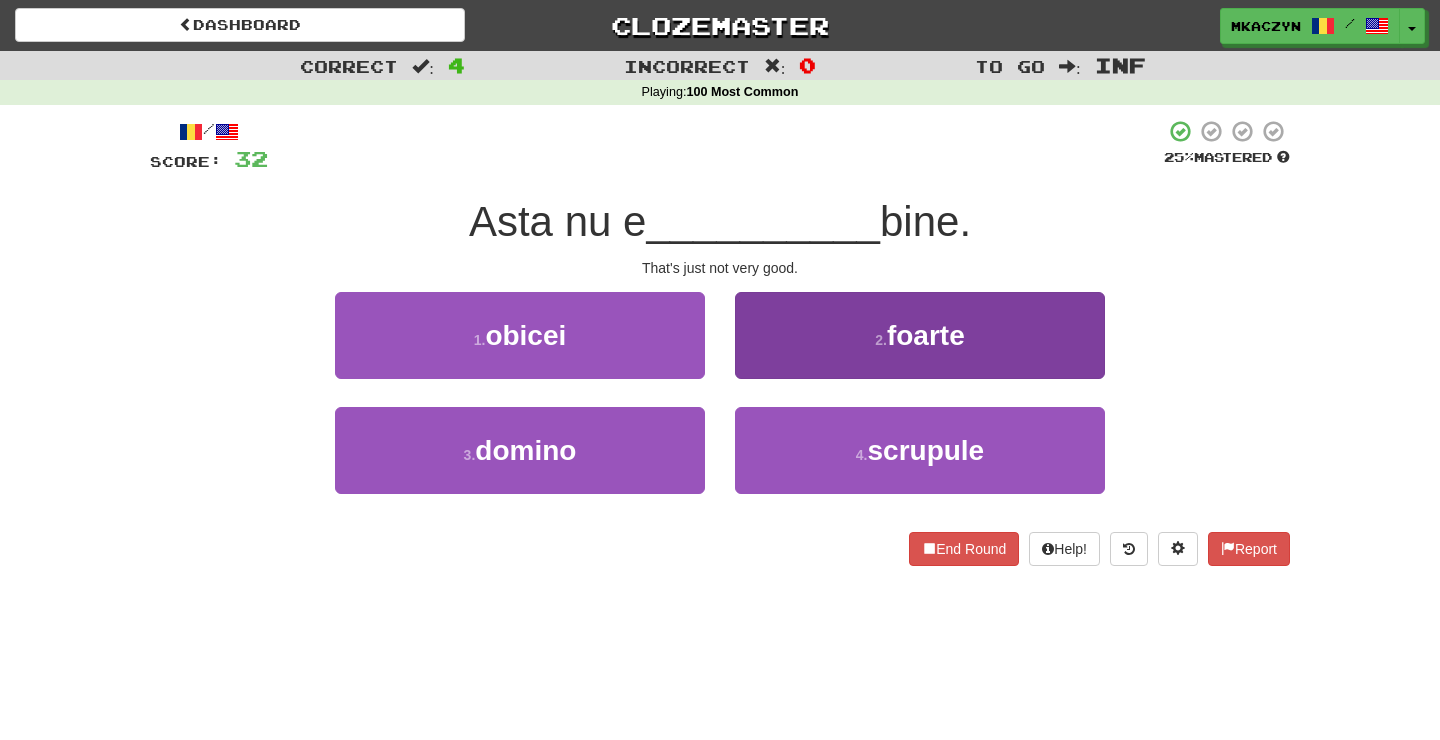 click on "foarte" at bounding box center [926, 335] 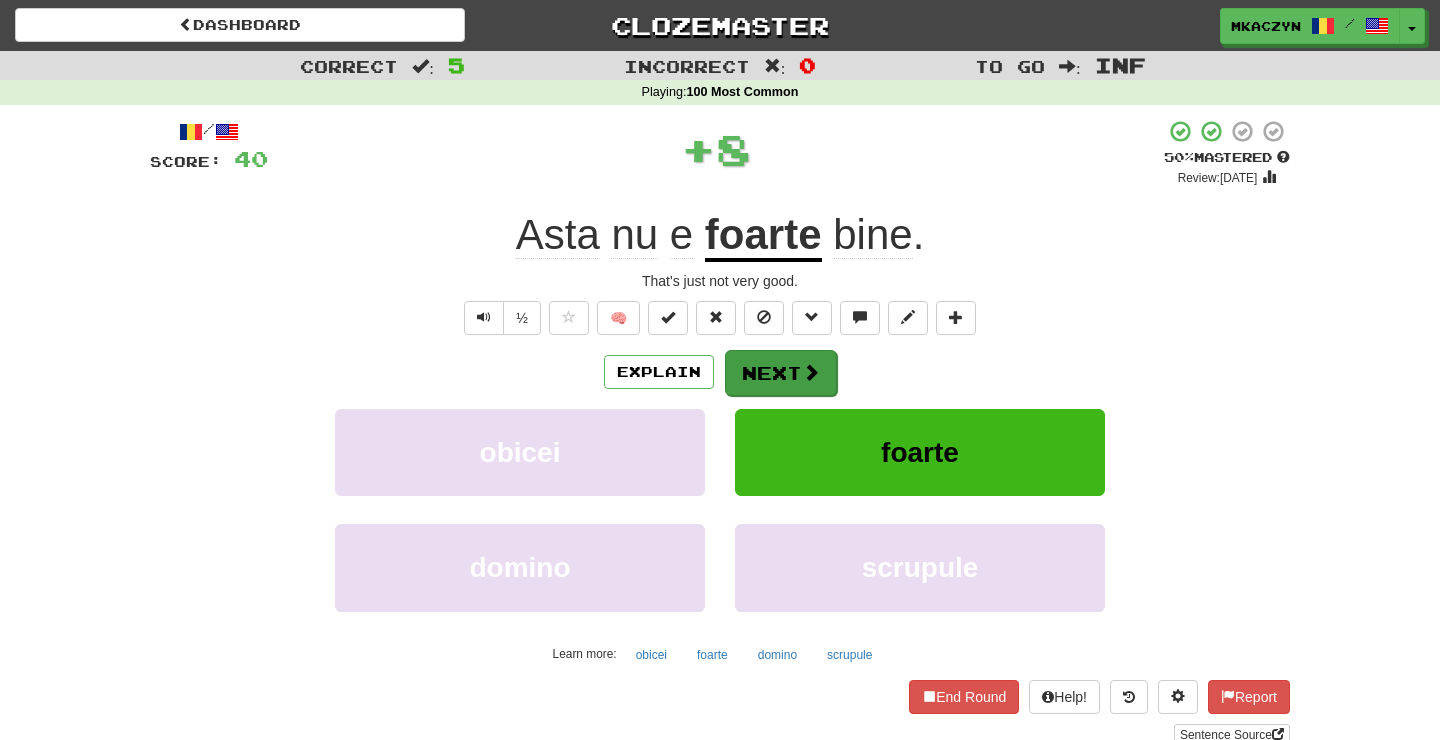 click on "Next" at bounding box center (781, 373) 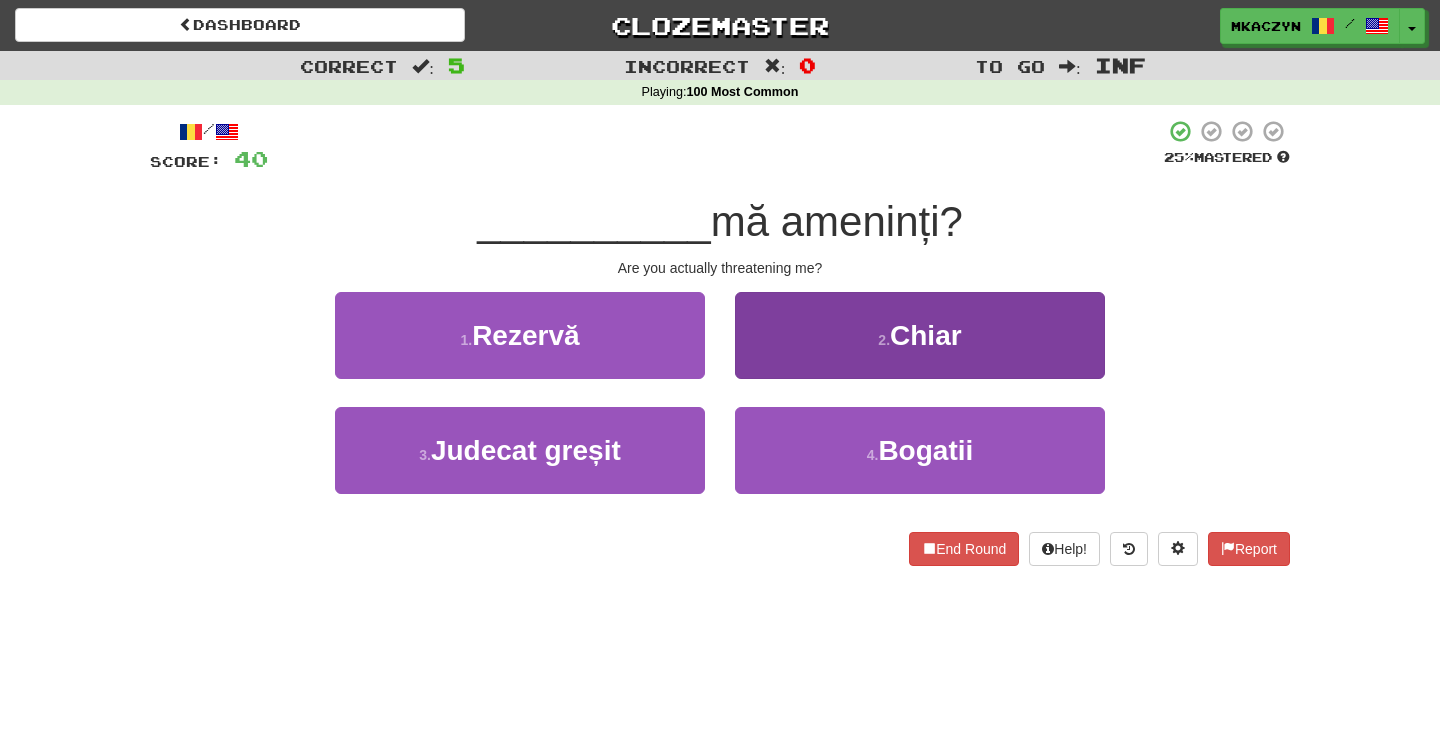 click on "Chiar" at bounding box center [926, 335] 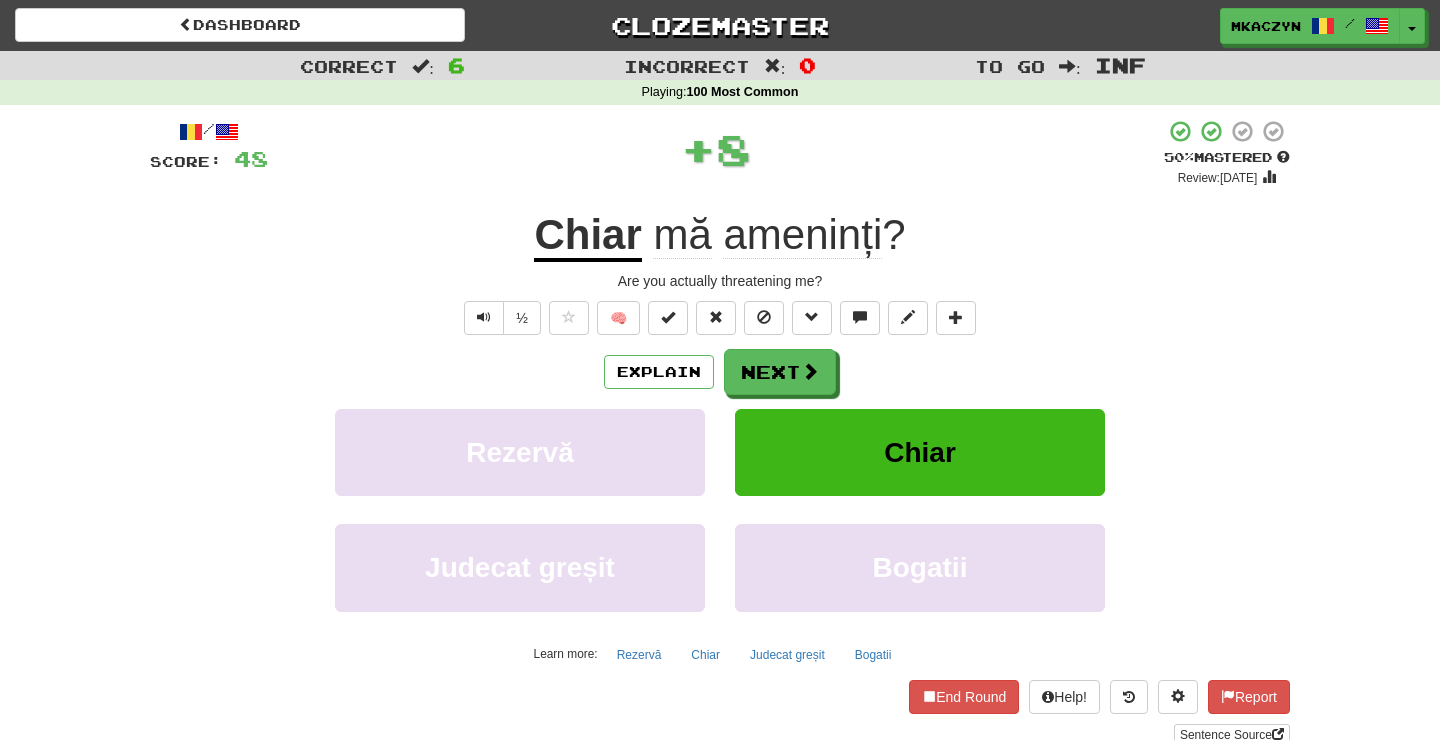 click on "Chiar" at bounding box center [587, 236] 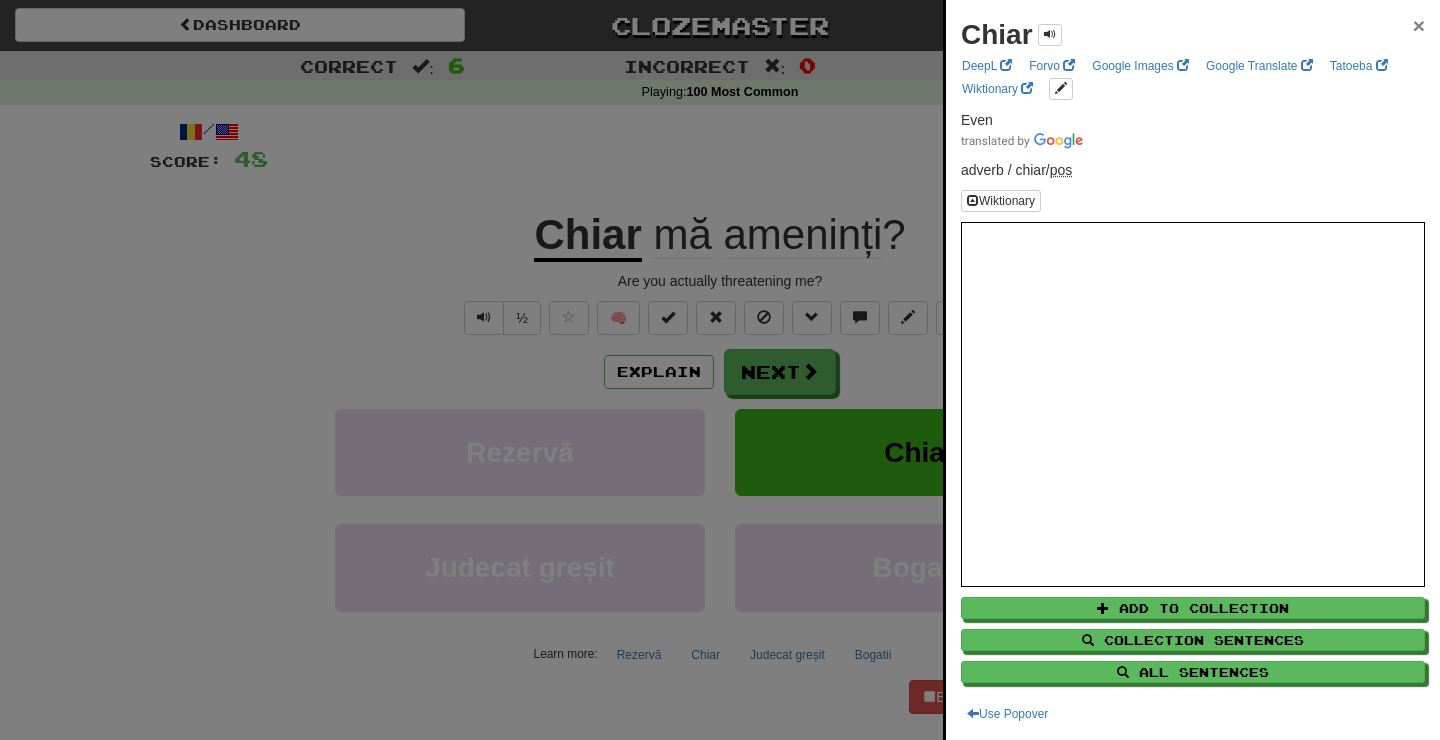 click on "×" at bounding box center [1419, 25] 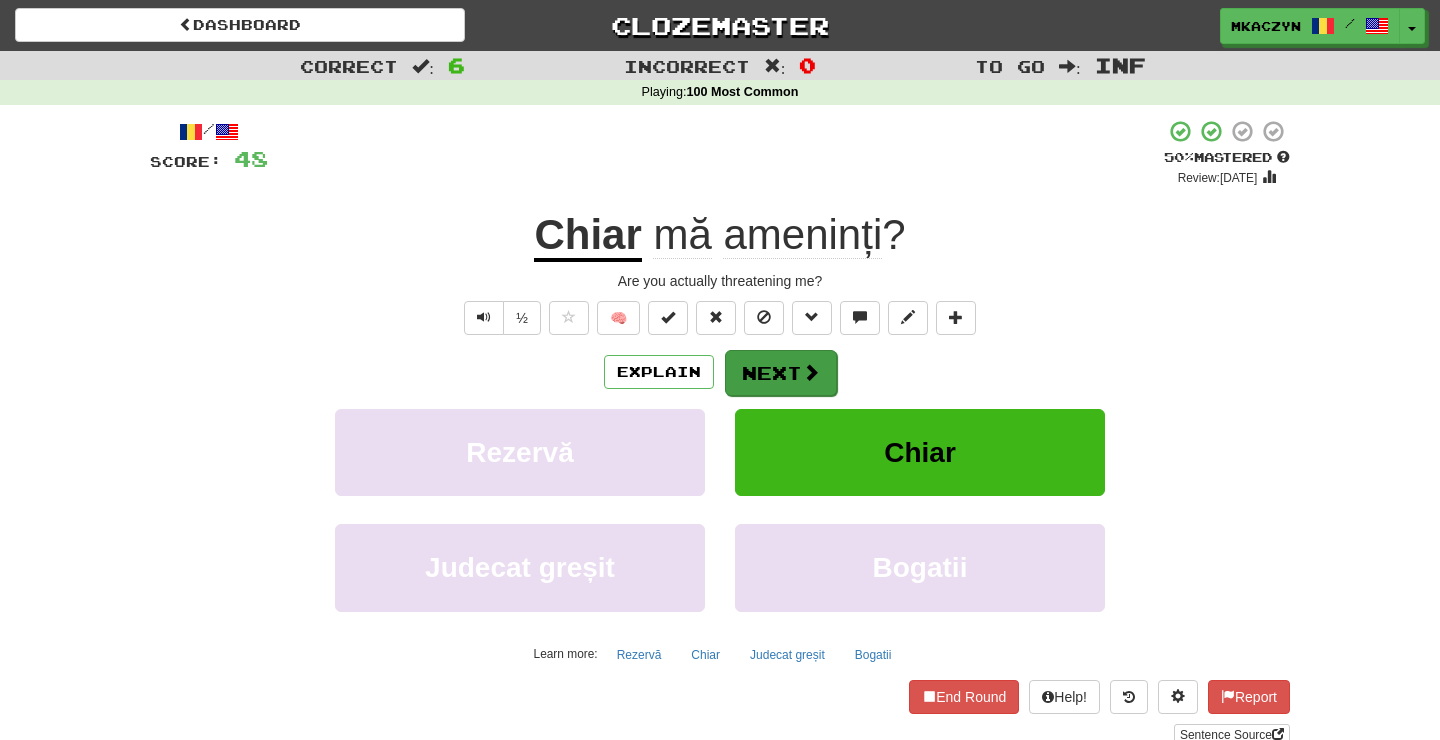 click on "Next" at bounding box center [781, 373] 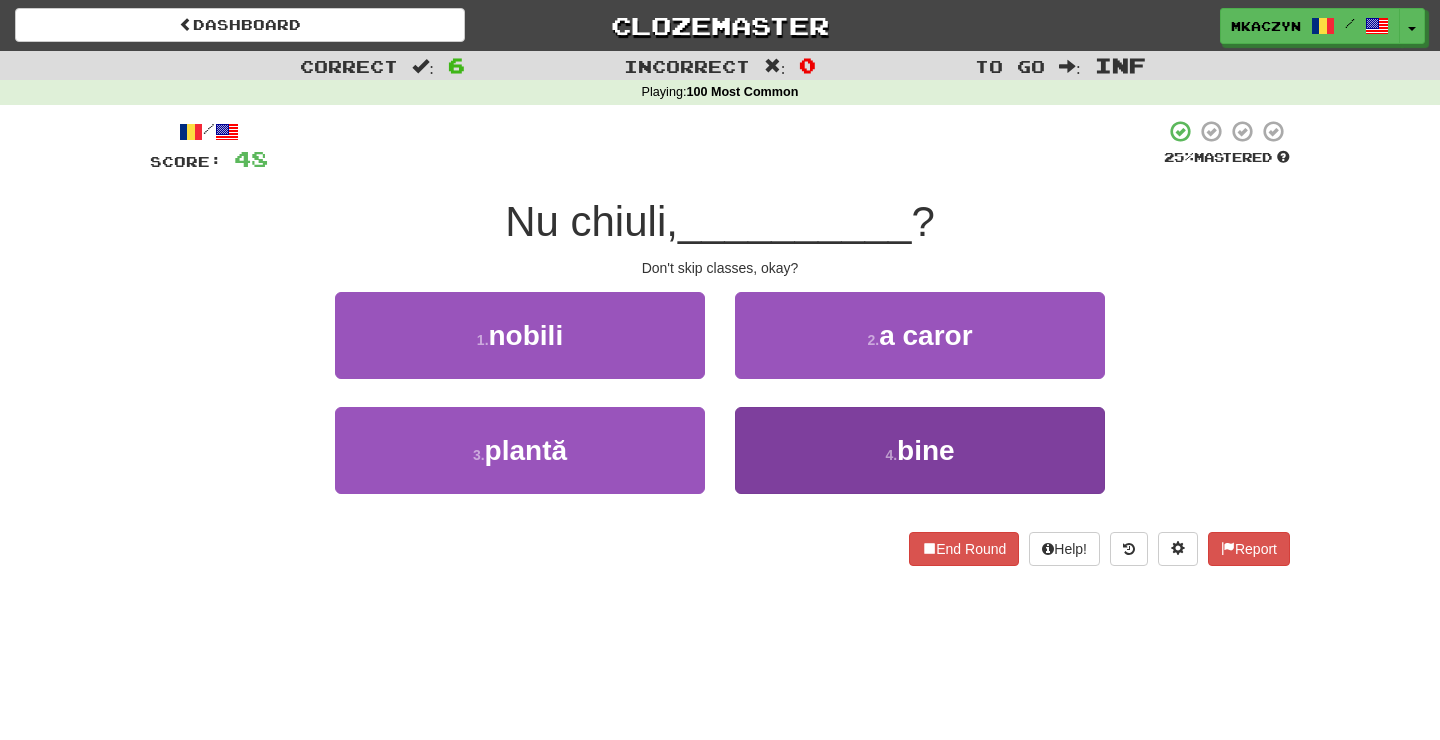 click on "bine" at bounding box center (926, 450) 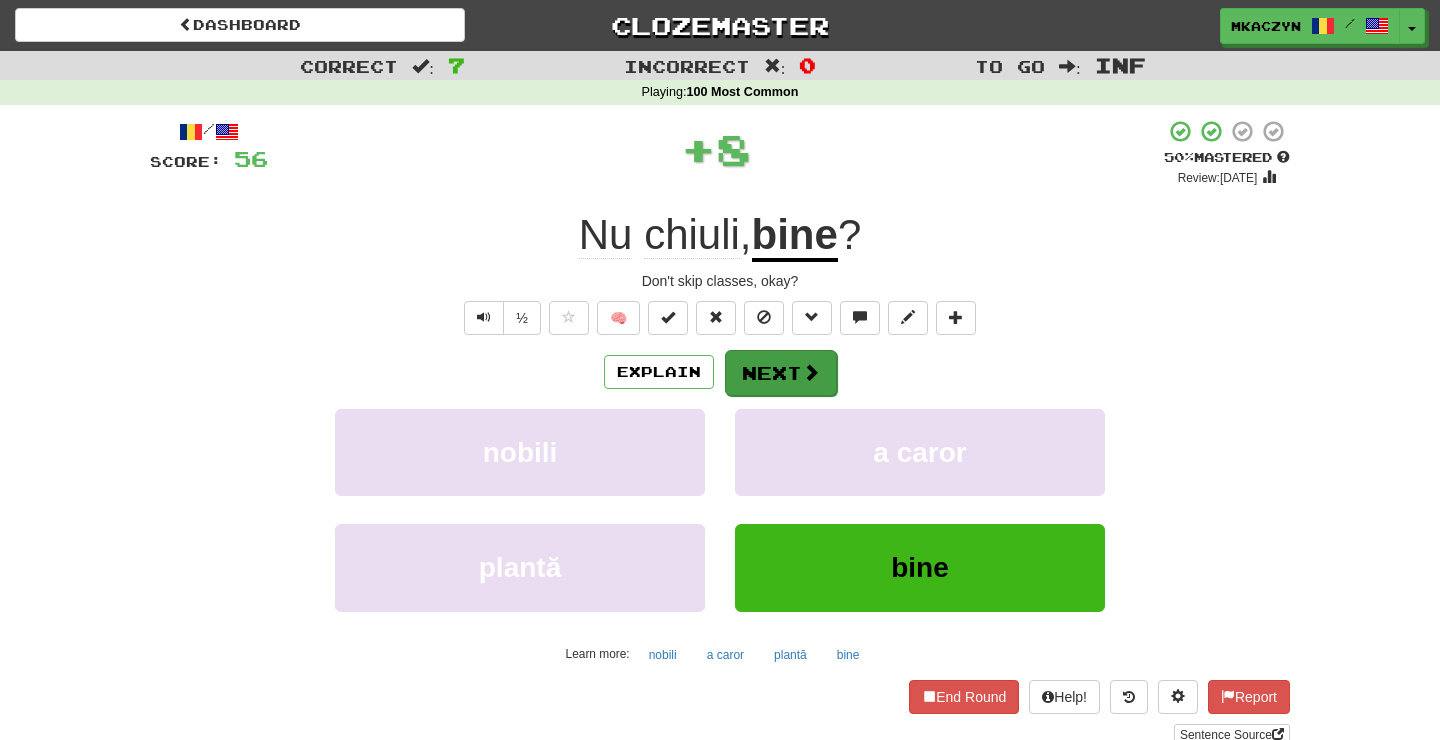 click on "Next" at bounding box center [781, 373] 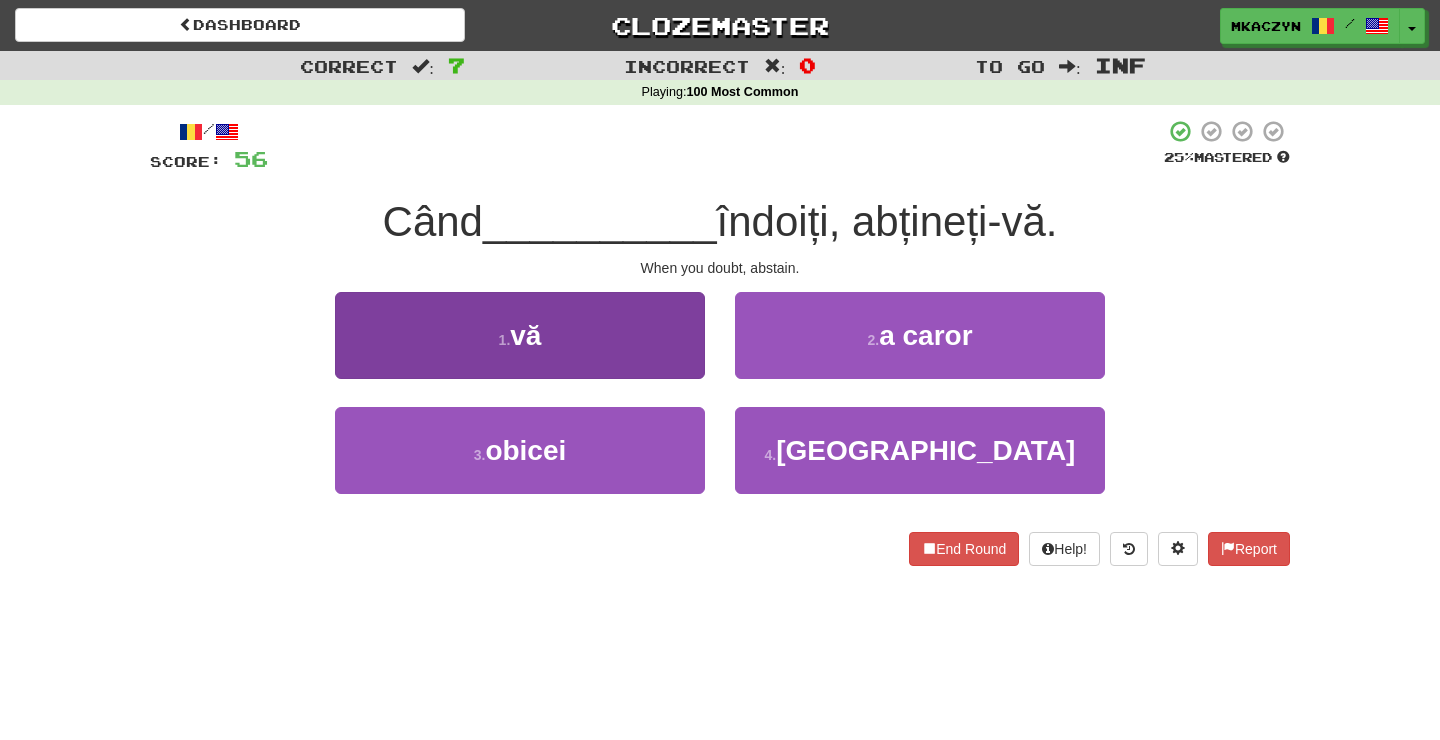 click on "1 .  vă" at bounding box center [520, 335] 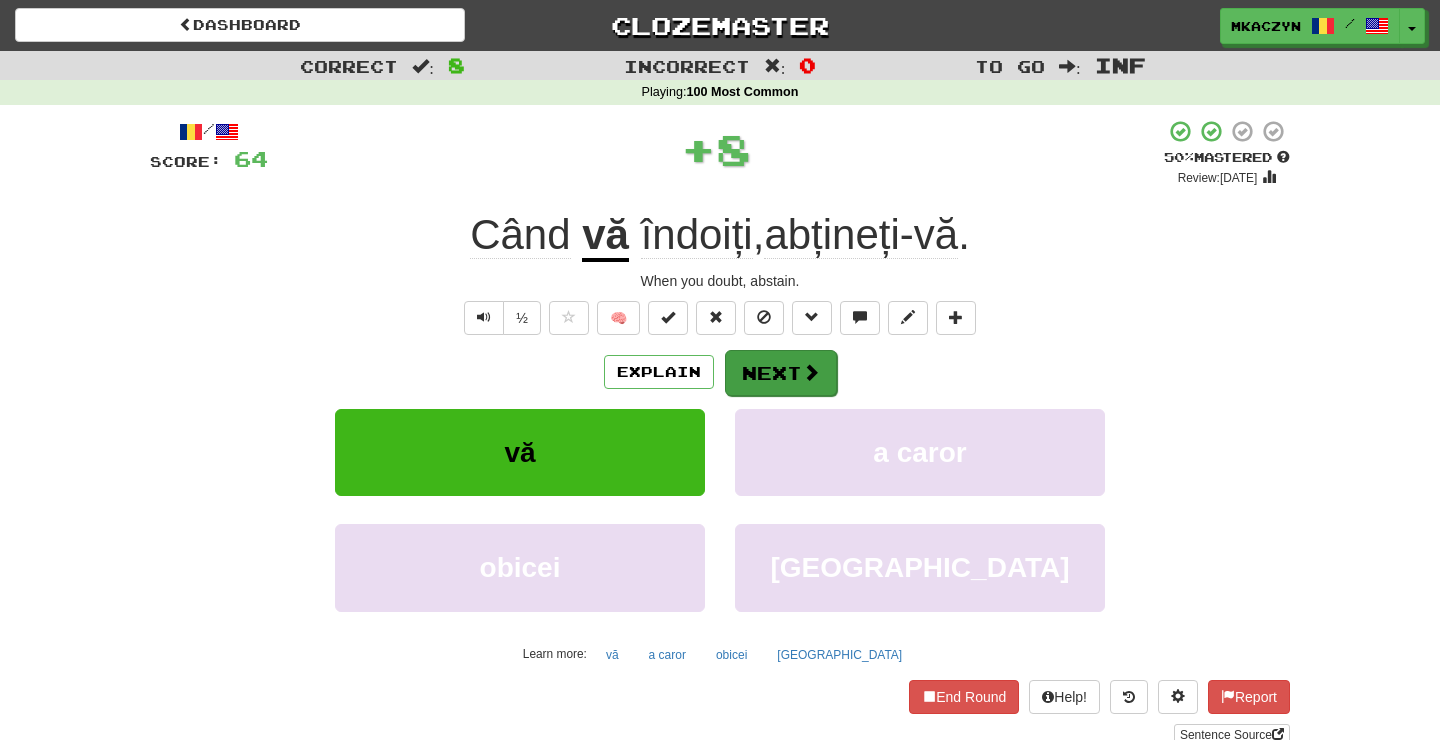 click on "Next" at bounding box center [781, 373] 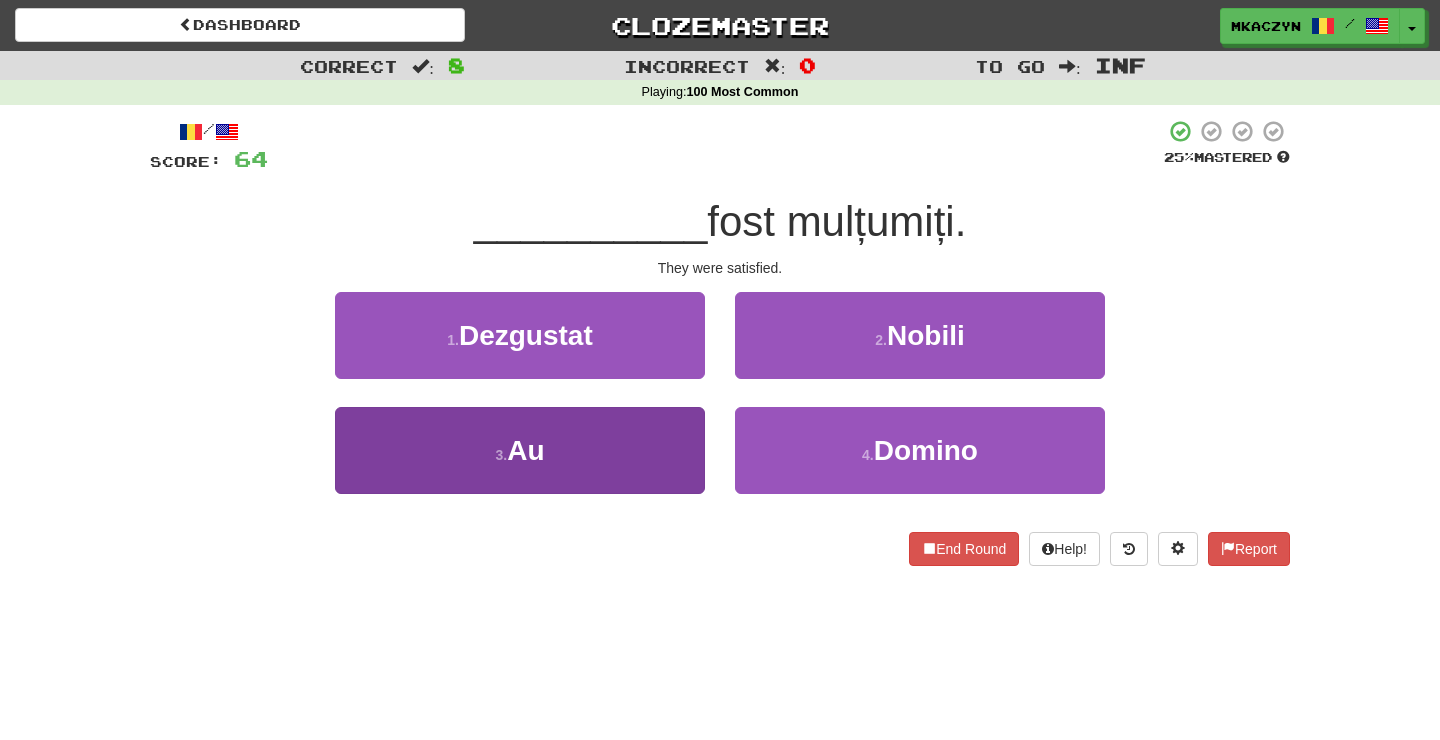click on "[DATE]" at bounding box center [520, 450] 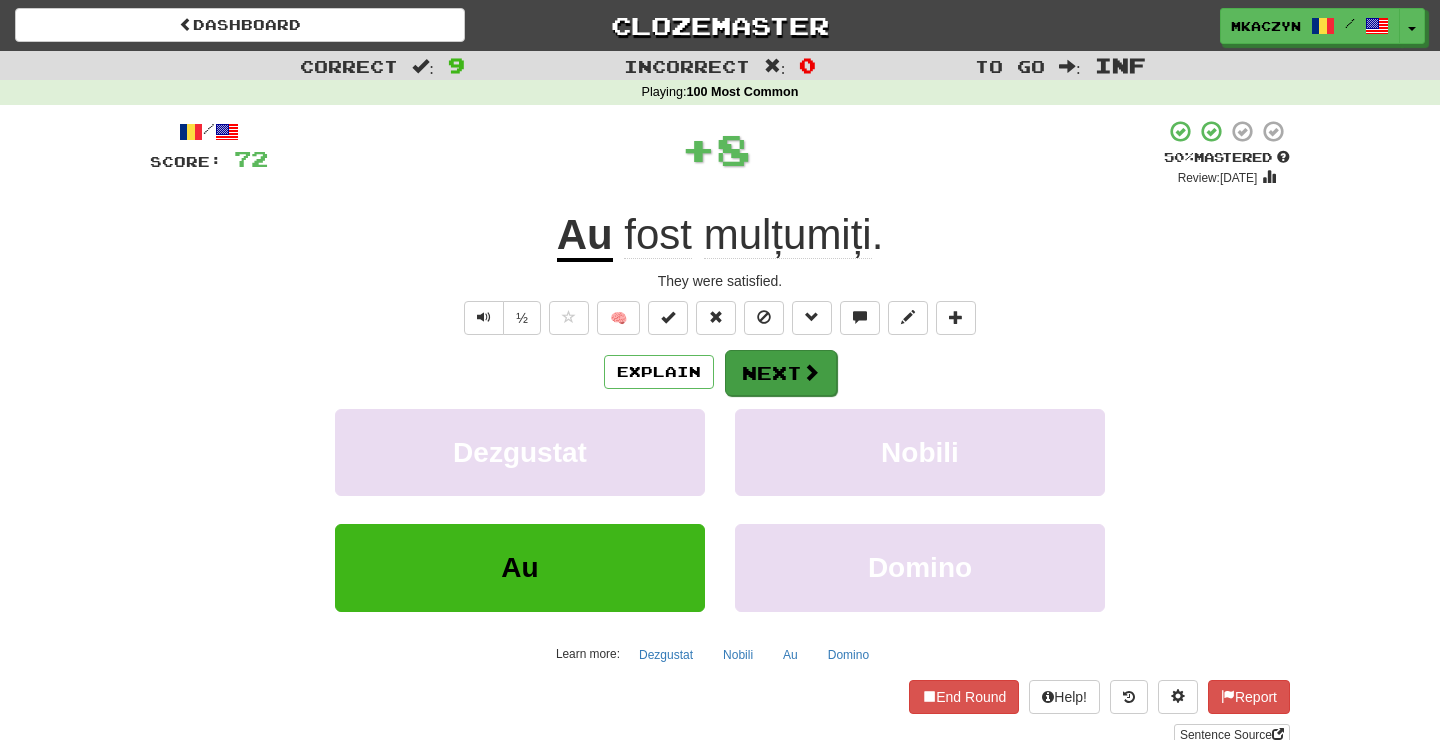 click on "Next" at bounding box center [781, 373] 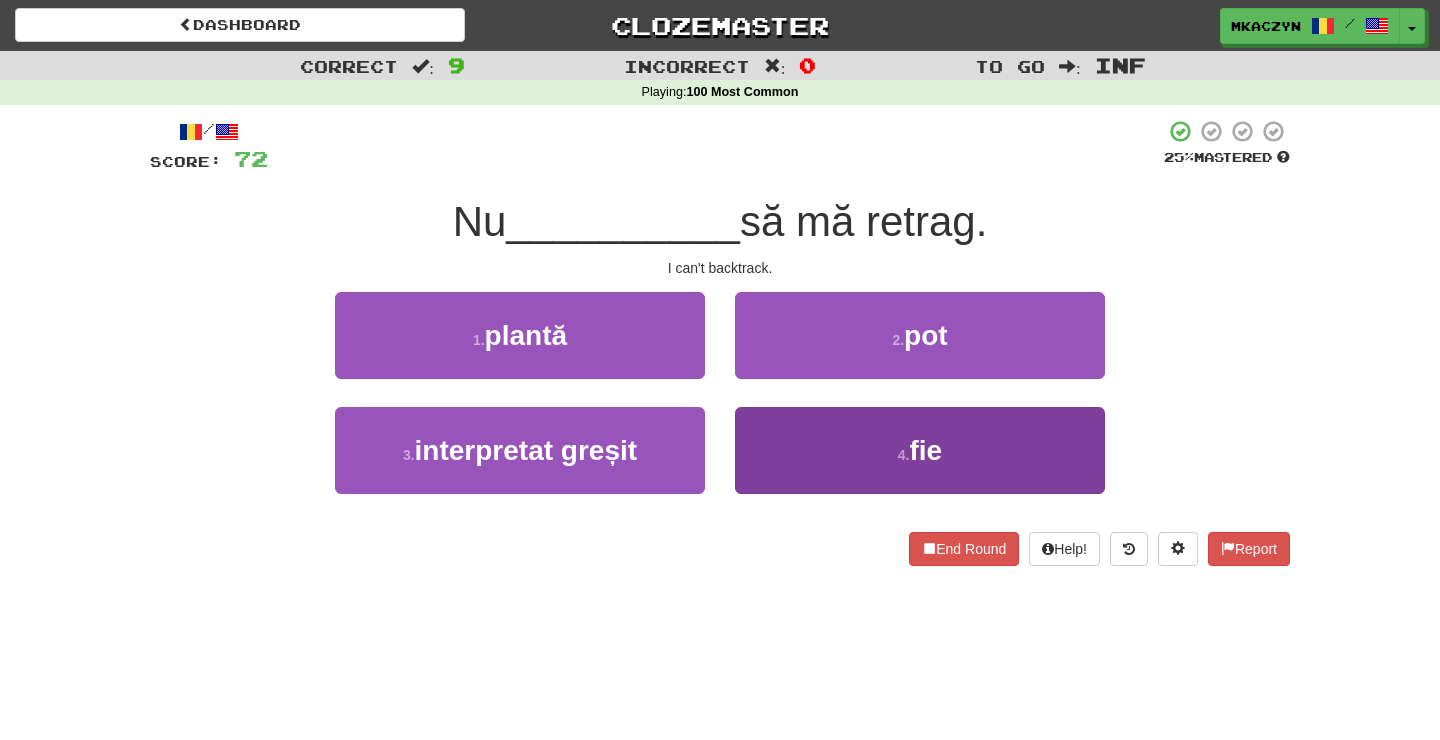 click on "4 .  fie" at bounding box center (920, 450) 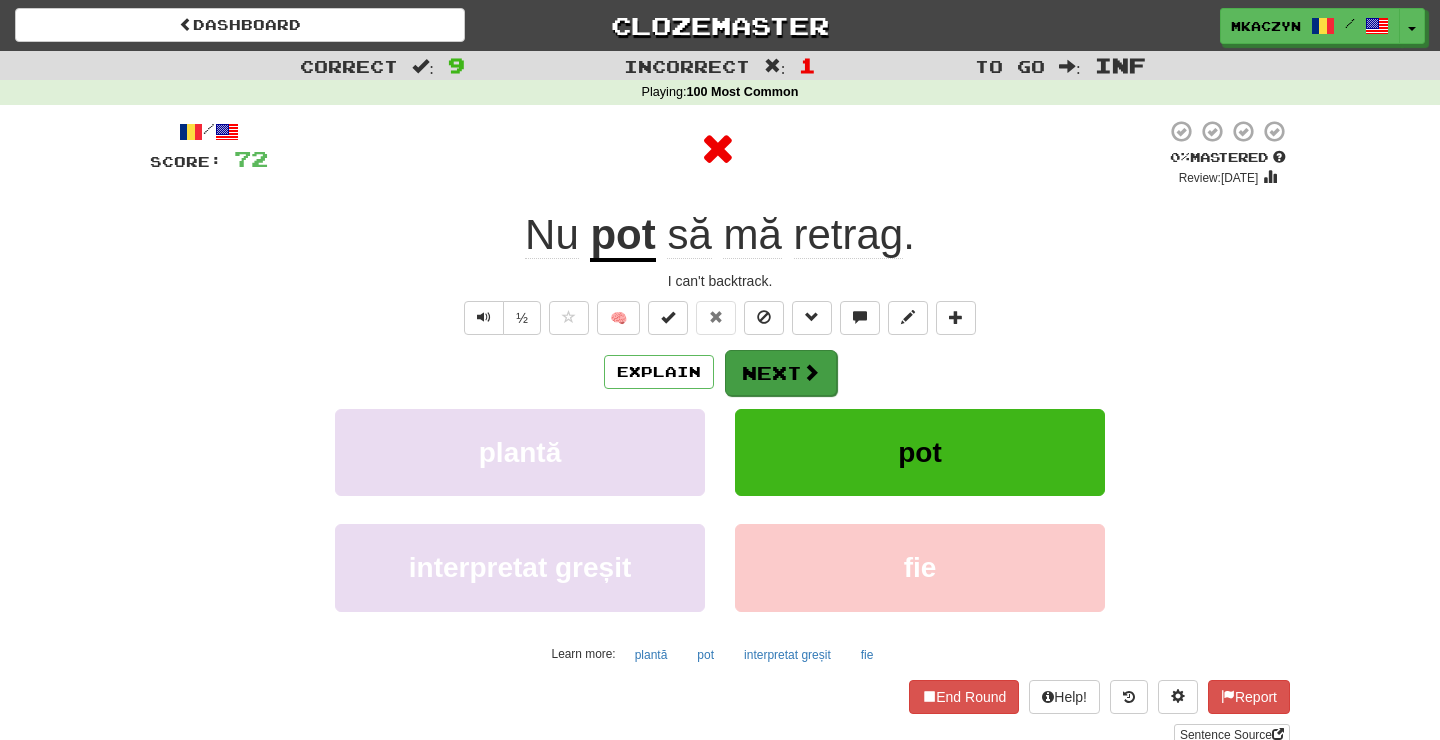 click on "Next" at bounding box center (781, 373) 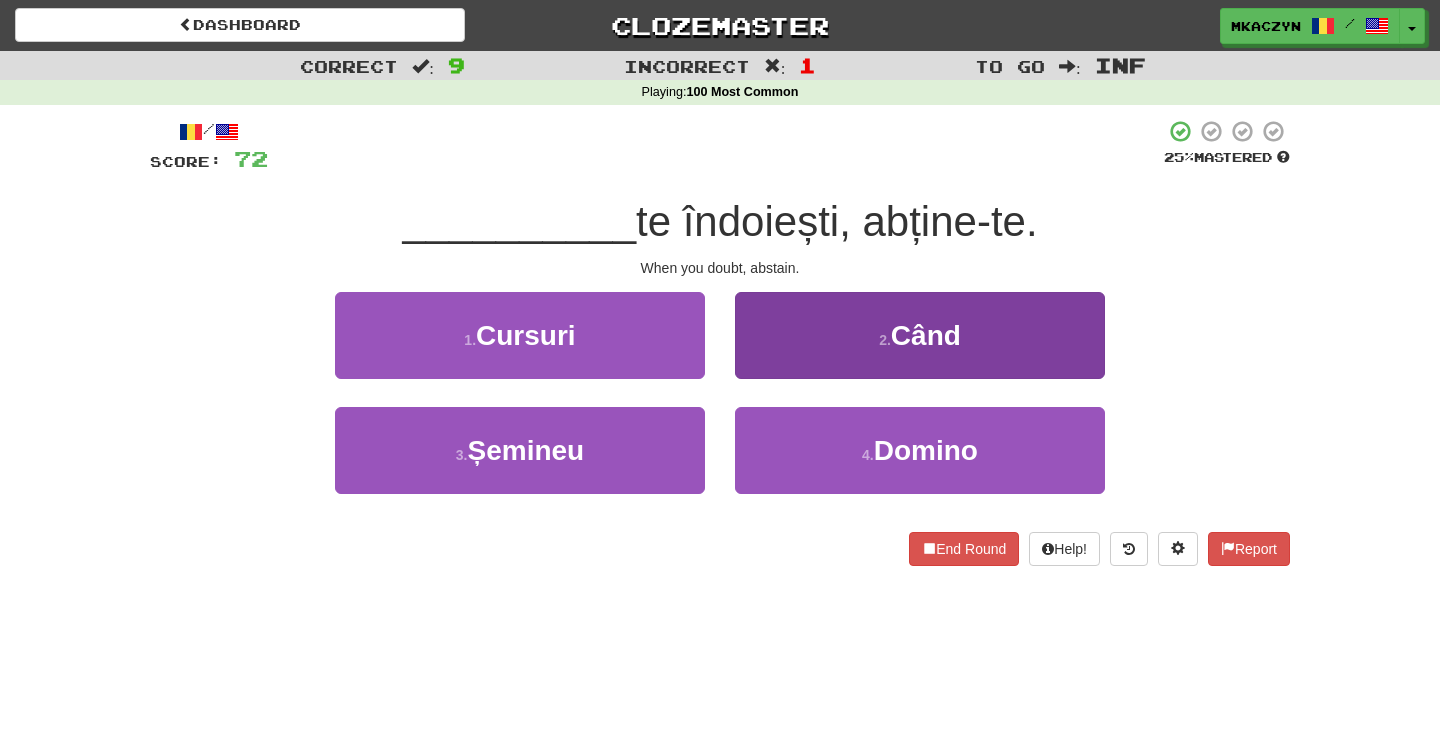 click on "2 .  Când" at bounding box center (920, 335) 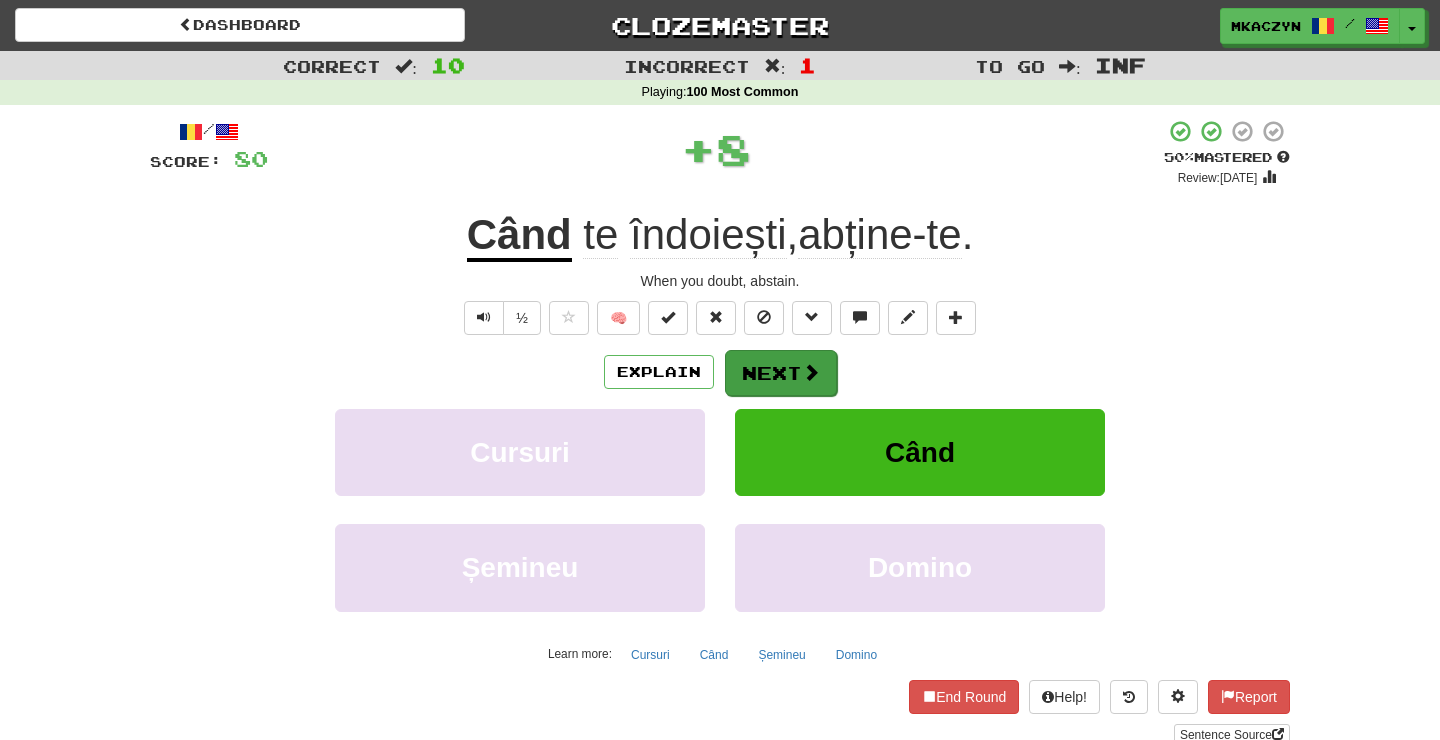 click on "Next" at bounding box center (781, 373) 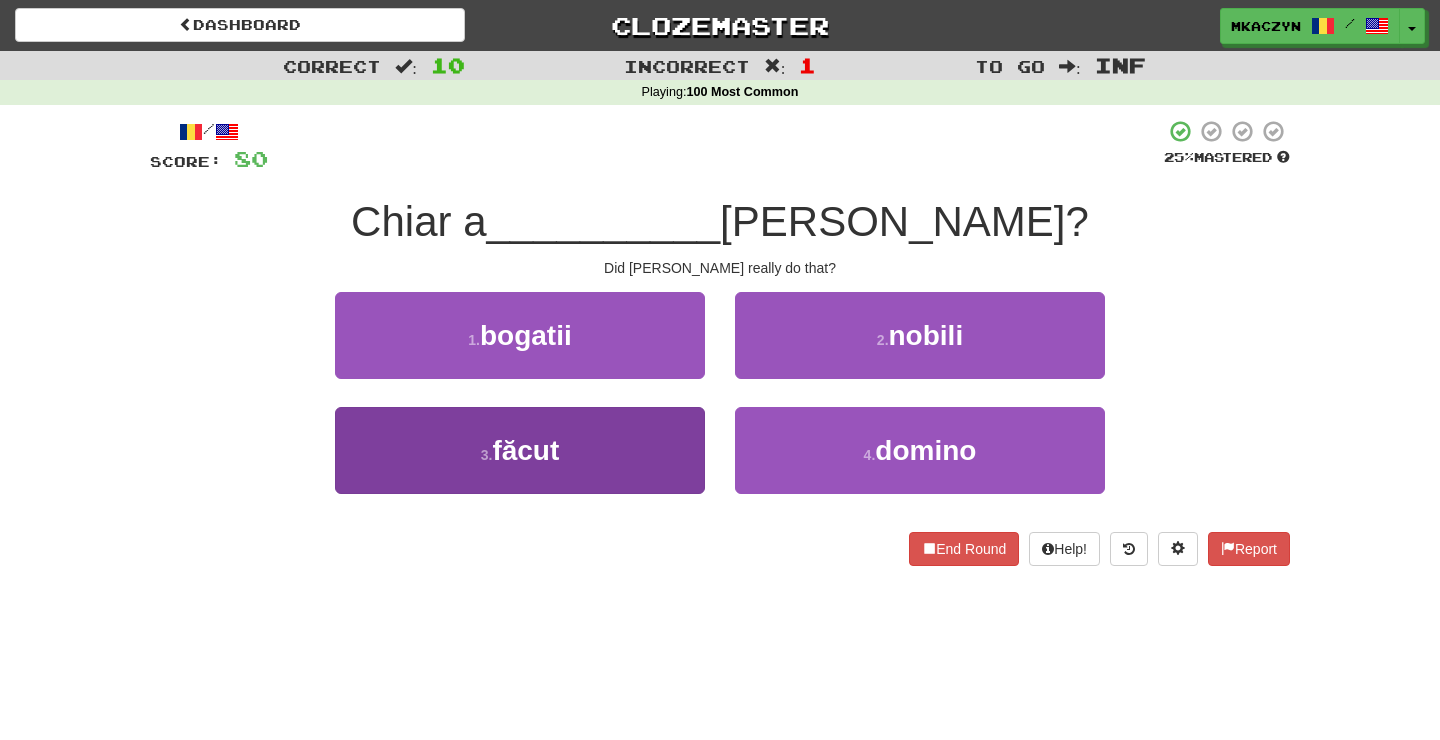 click on "3 .  făcut" at bounding box center [520, 450] 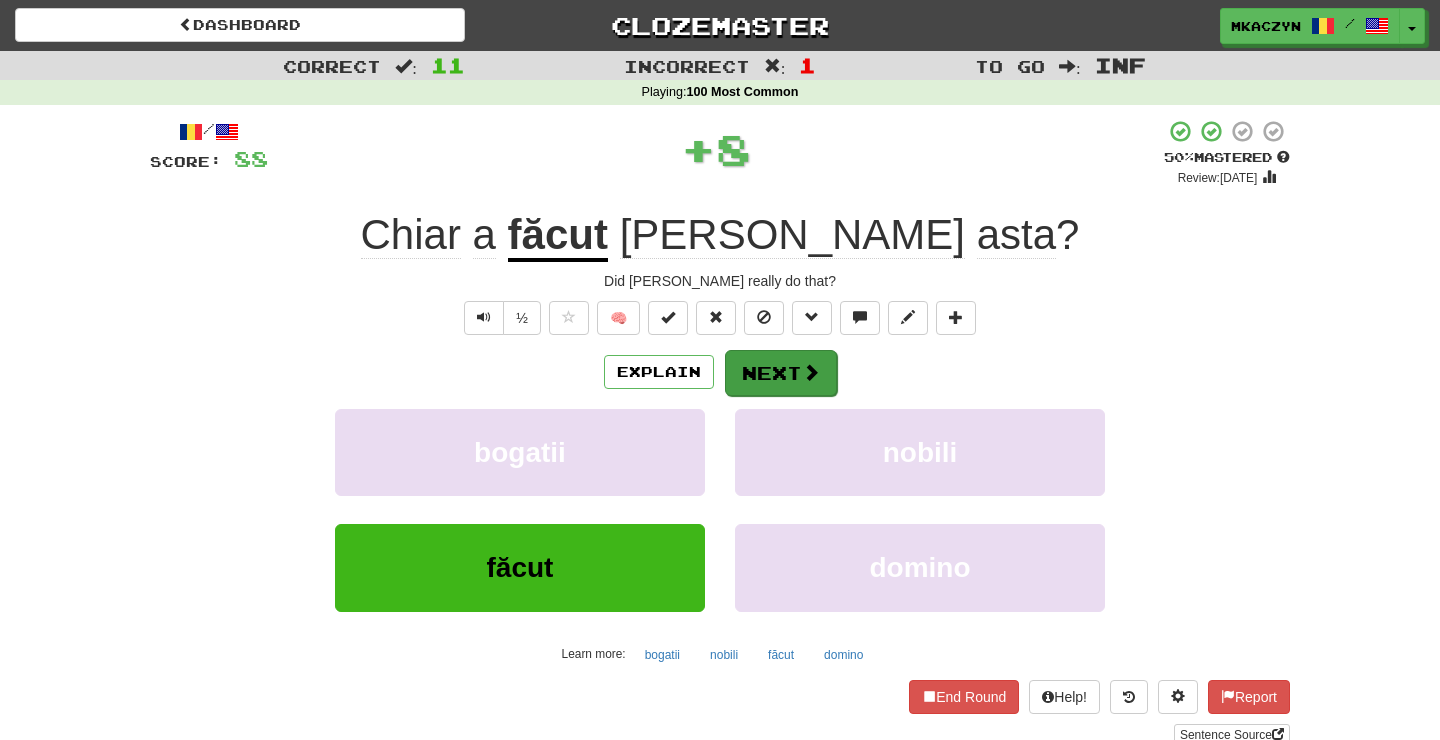 click on "Next" at bounding box center [781, 373] 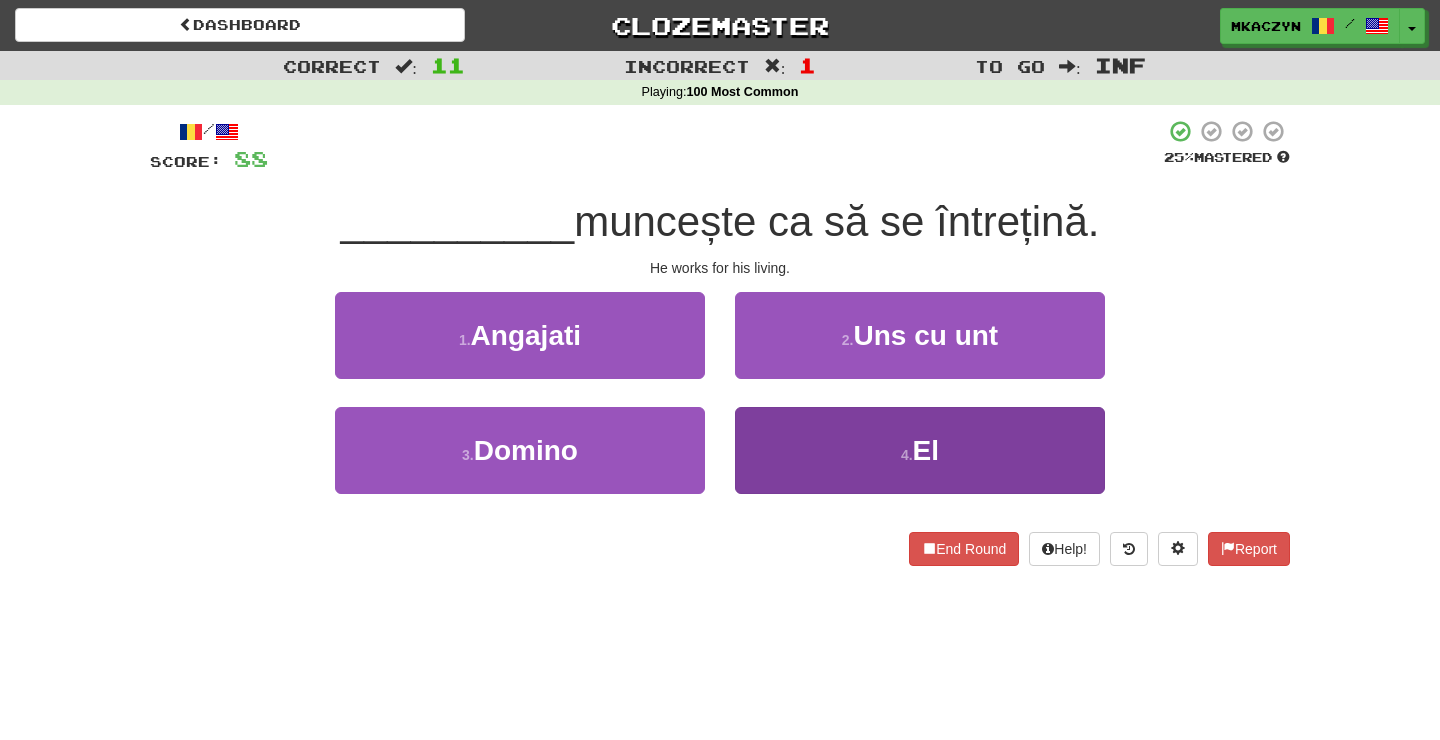 click on "El" at bounding box center (926, 450) 